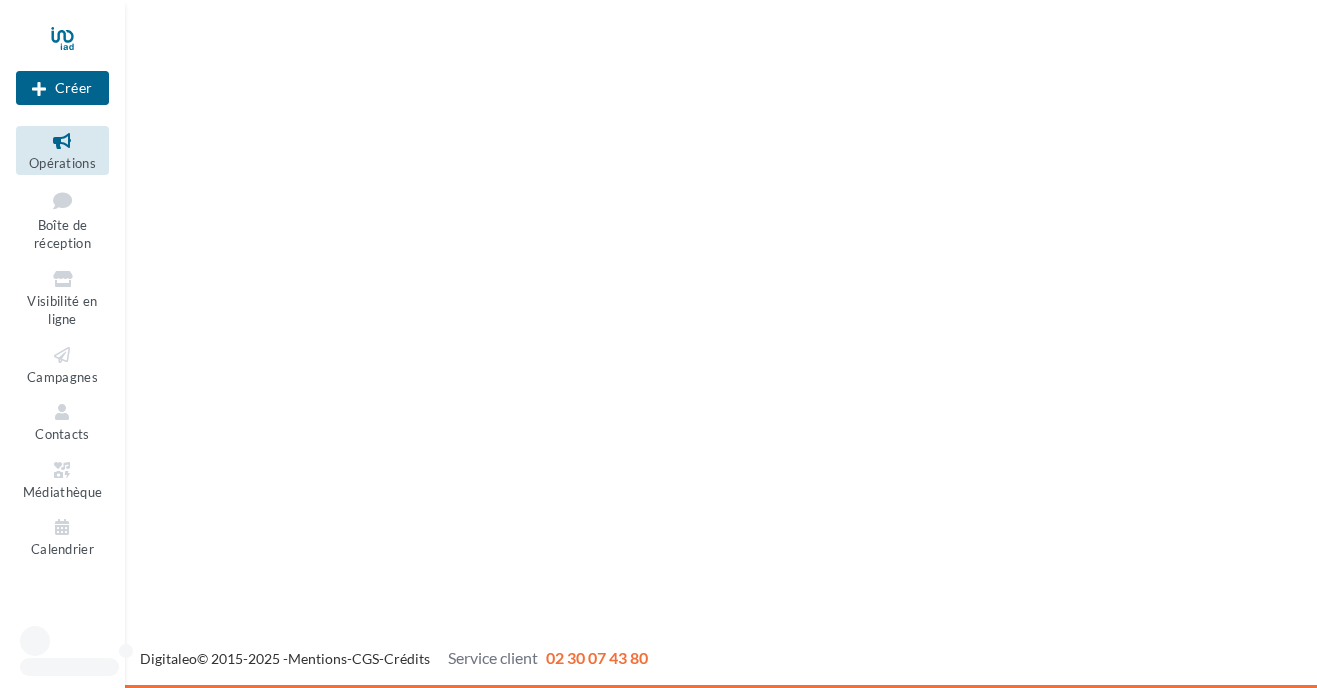 scroll, scrollTop: 0, scrollLeft: 0, axis: both 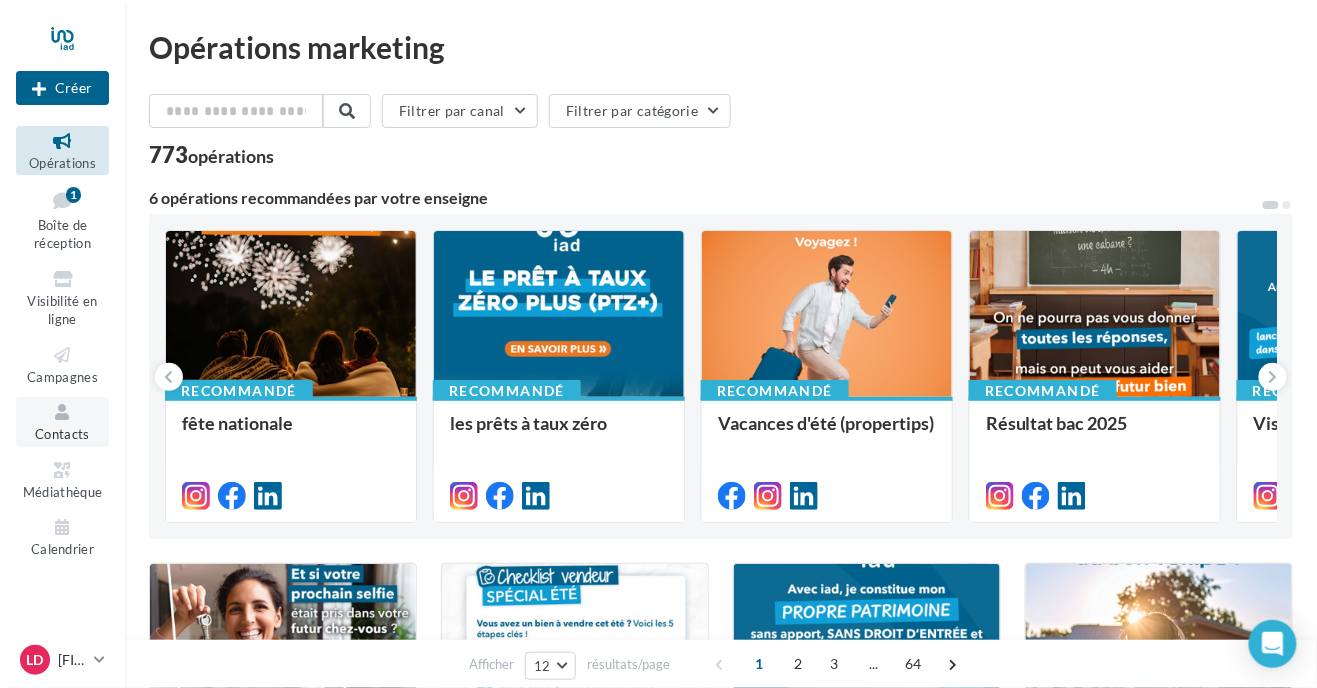 click at bounding box center (62, 412) 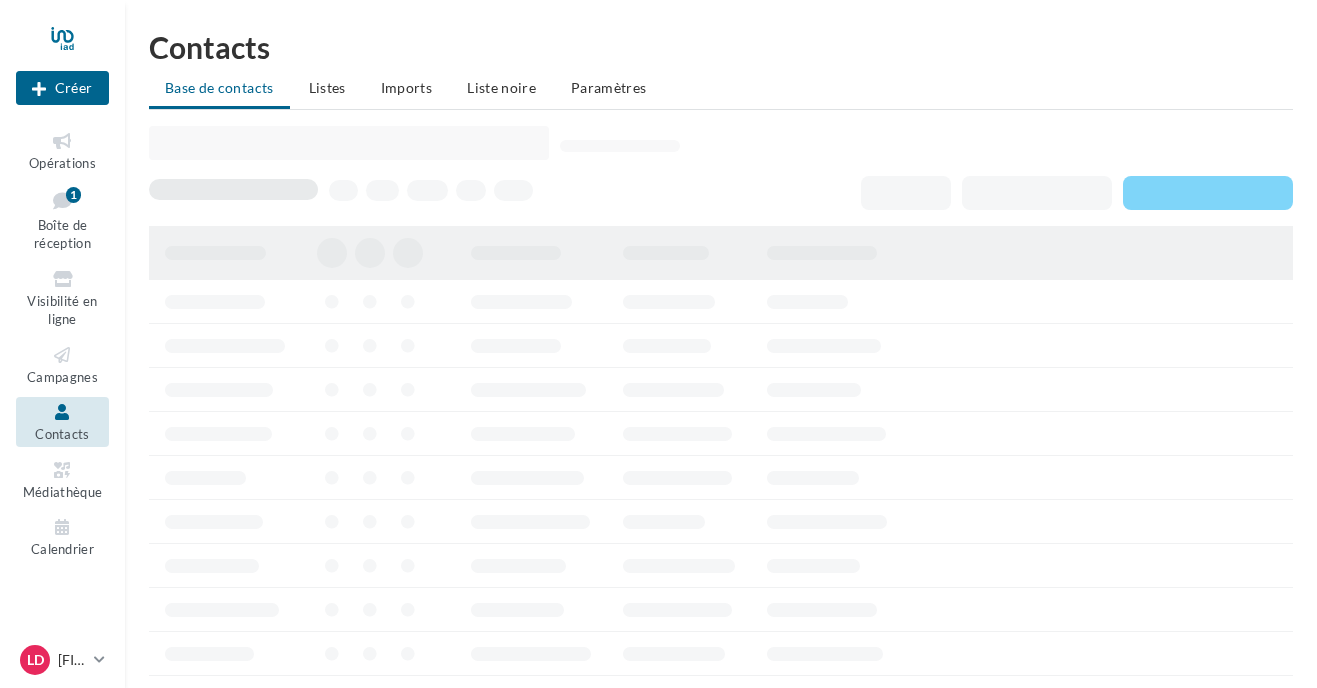 scroll, scrollTop: 0, scrollLeft: 0, axis: both 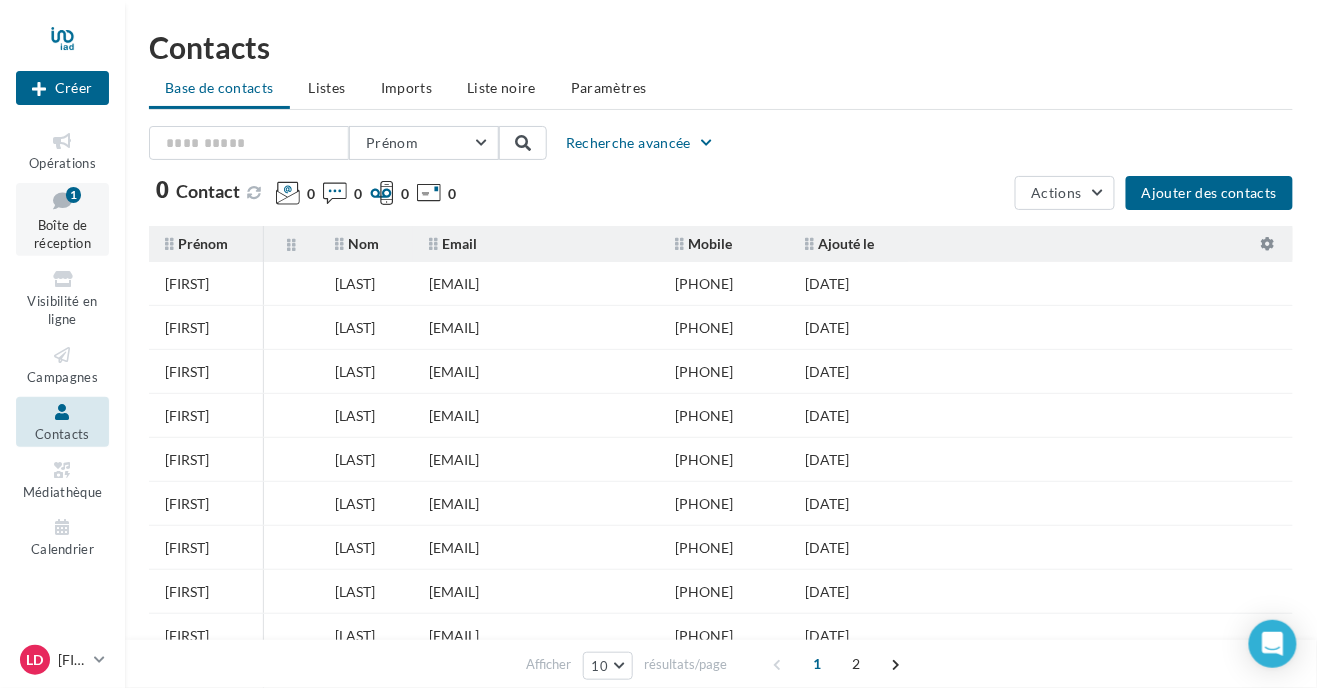 click on "Boîte de réception
1" at bounding box center [62, 219] 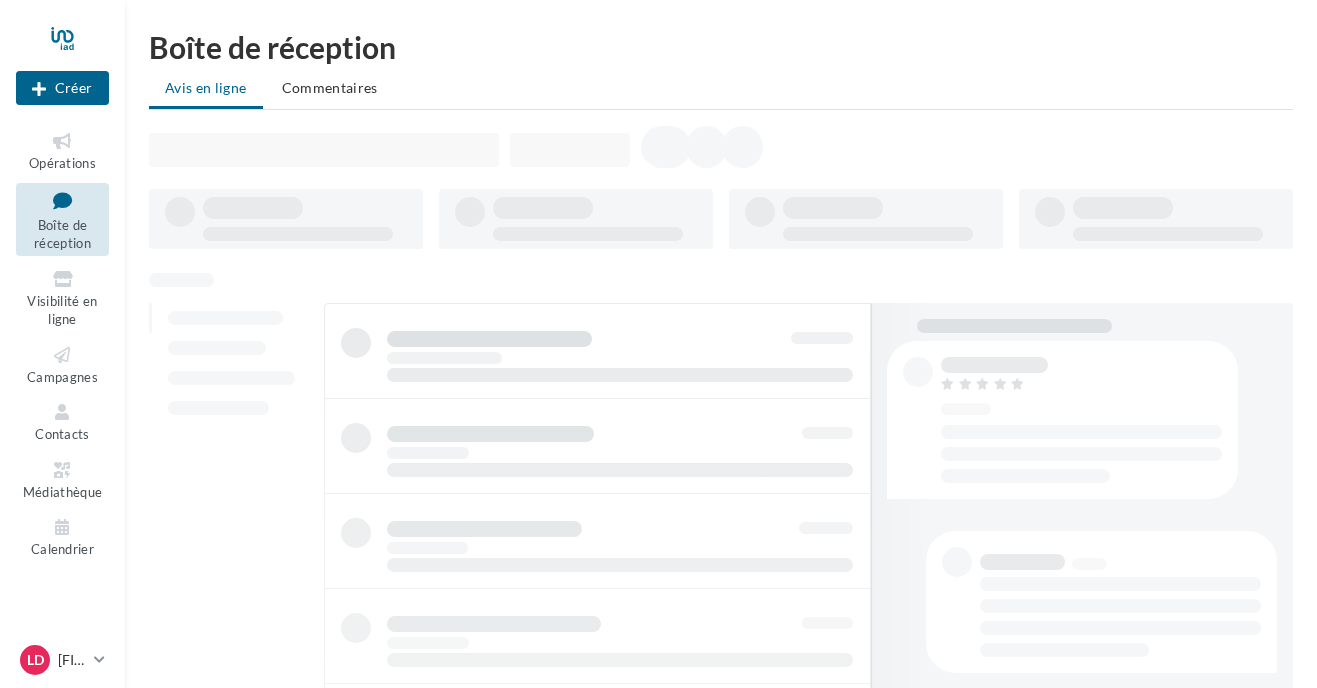 scroll, scrollTop: 0, scrollLeft: 0, axis: both 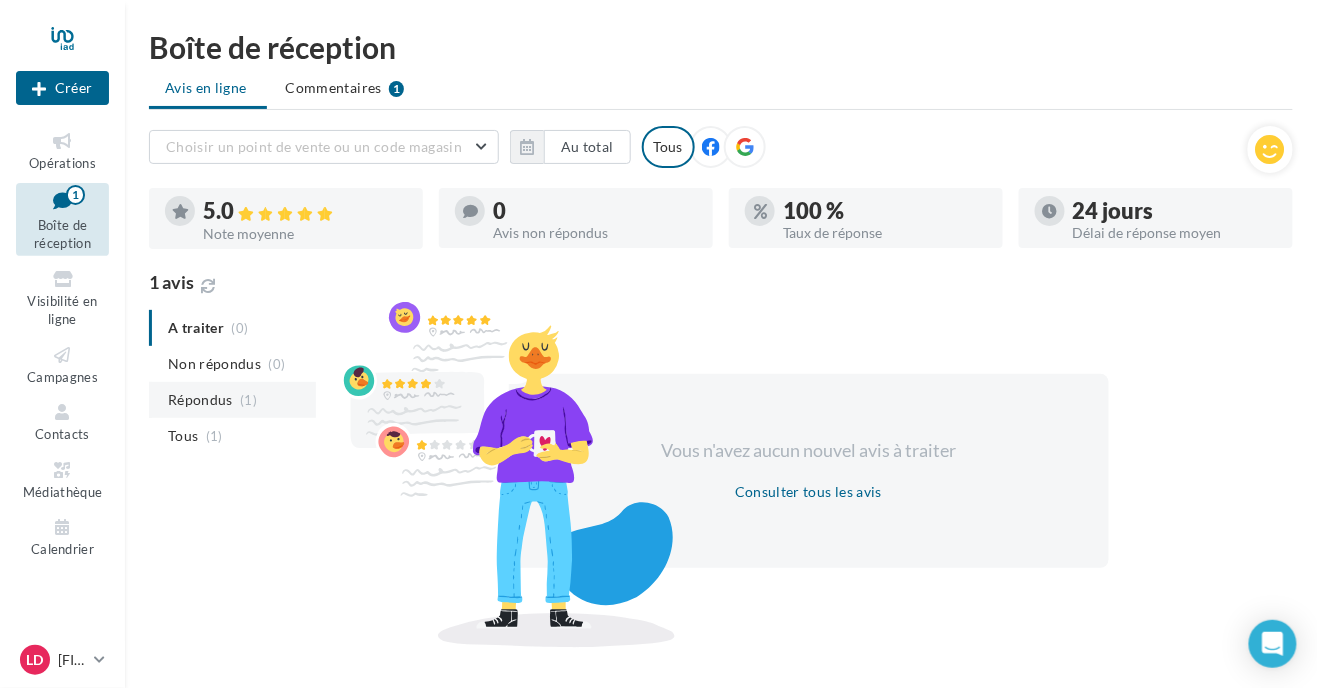 click on "Répondus" at bounding box center [214, 364] 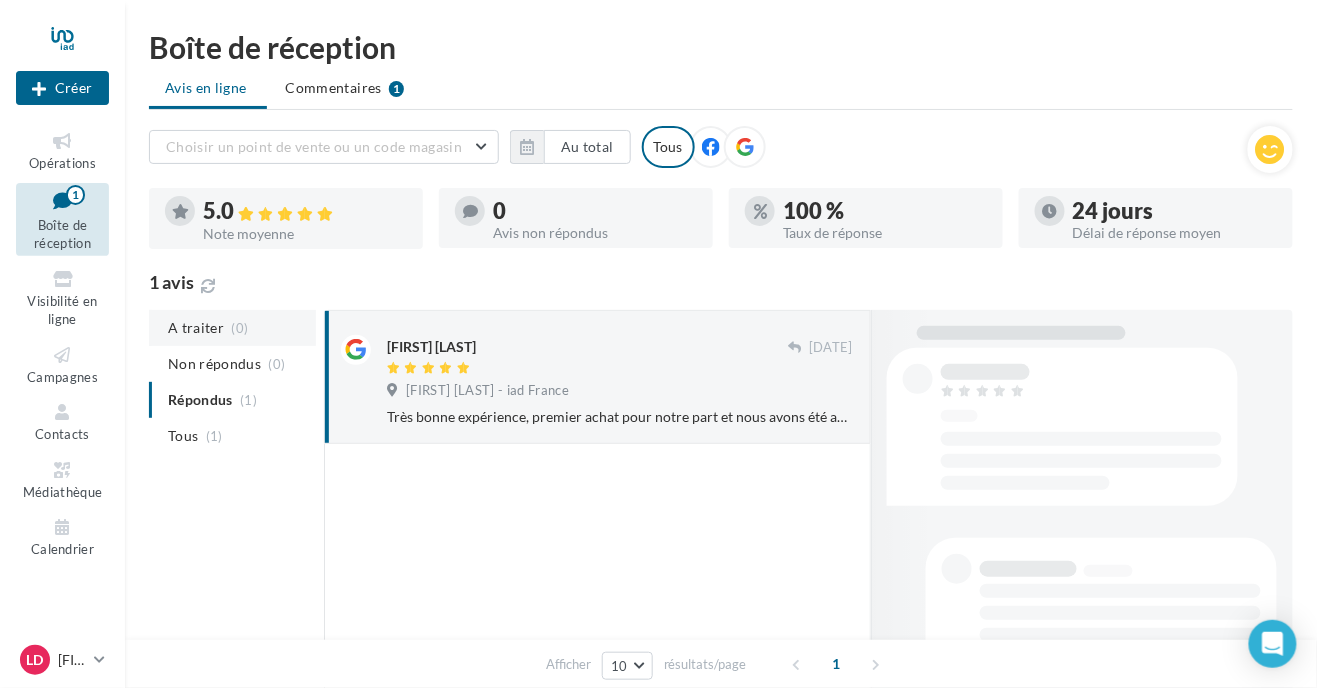 click on "A traiter" at bounding box center (196, 328) 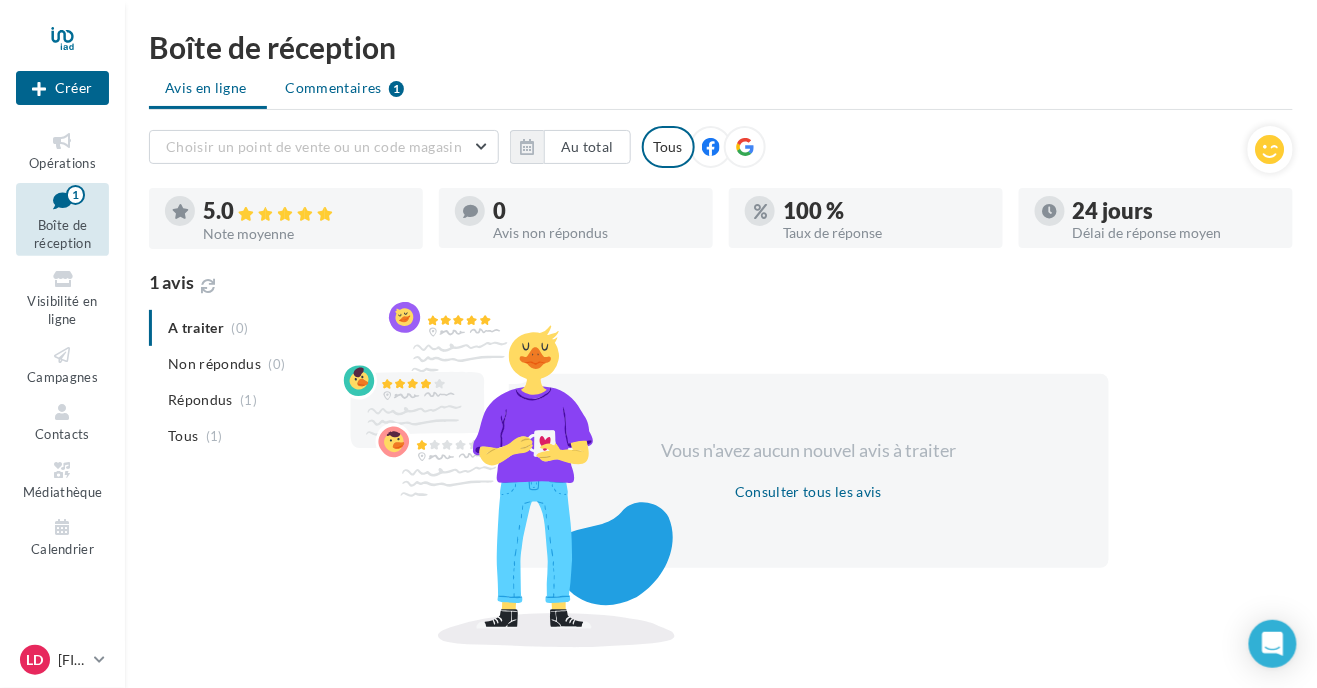 click on "Commentaires" at bounding box center (206, 88) 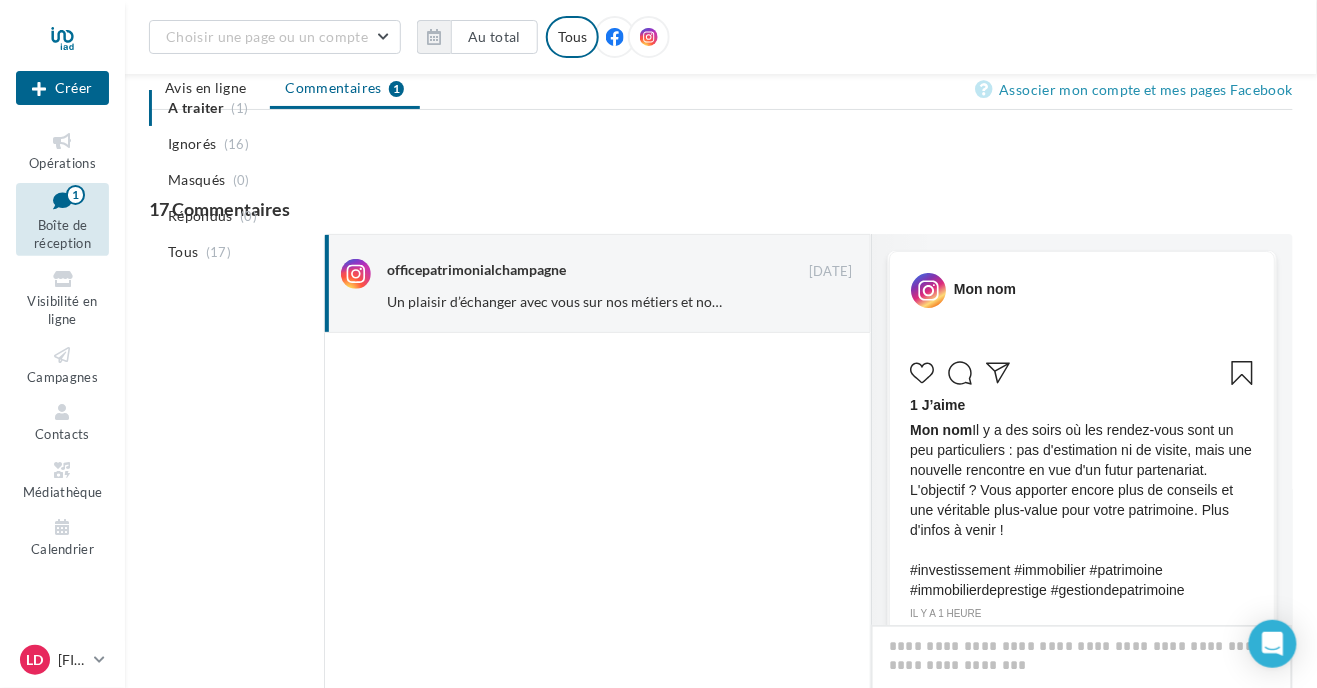 scroll, scrollTop: 212, scrollLeft: 0, axis: vertical 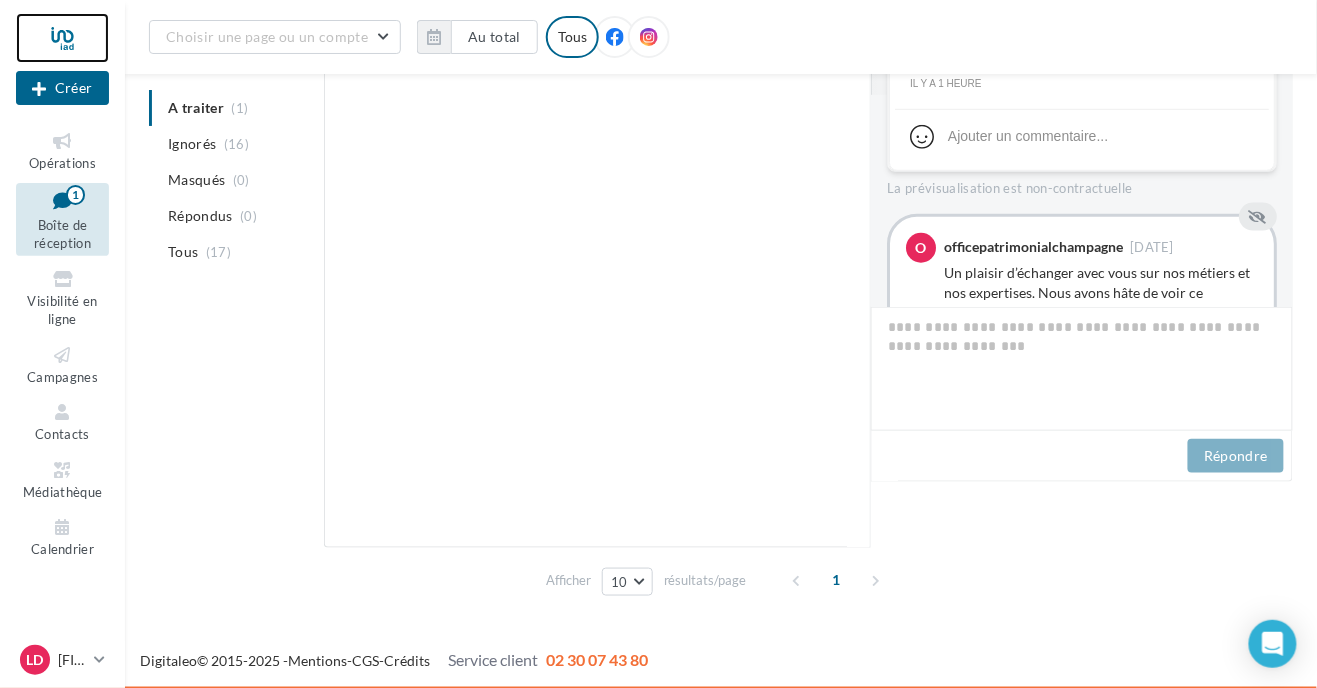click at bounding box center [62, 38] 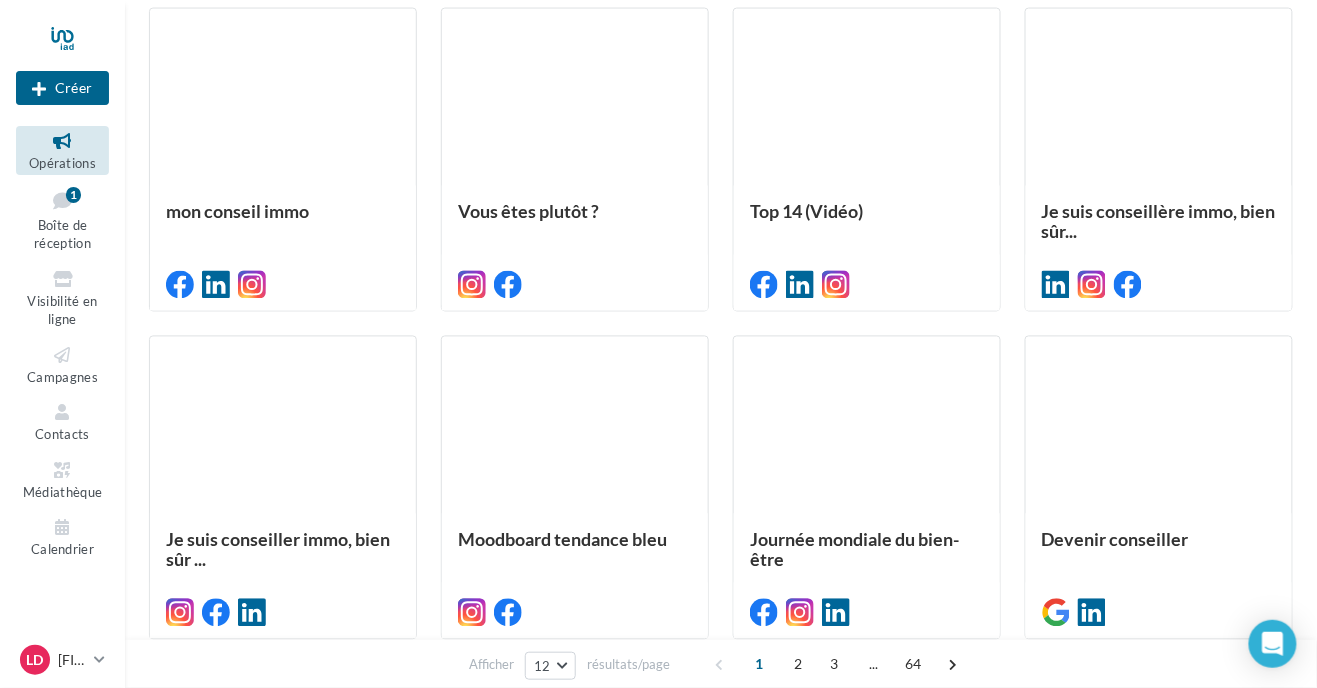 scroll, scrollTop: 936, scrollLeft: 0, axis: vertical 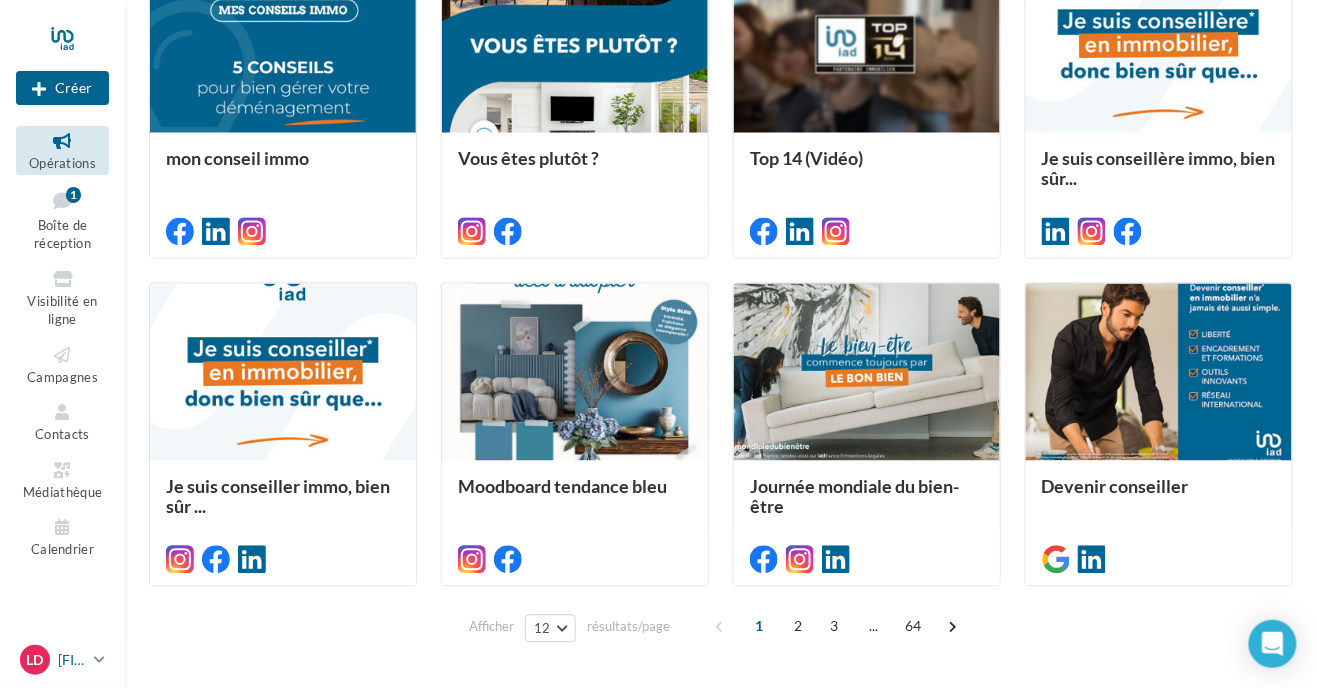 click on "[FIRST] [LAST]" at bounding box center [72, 660] 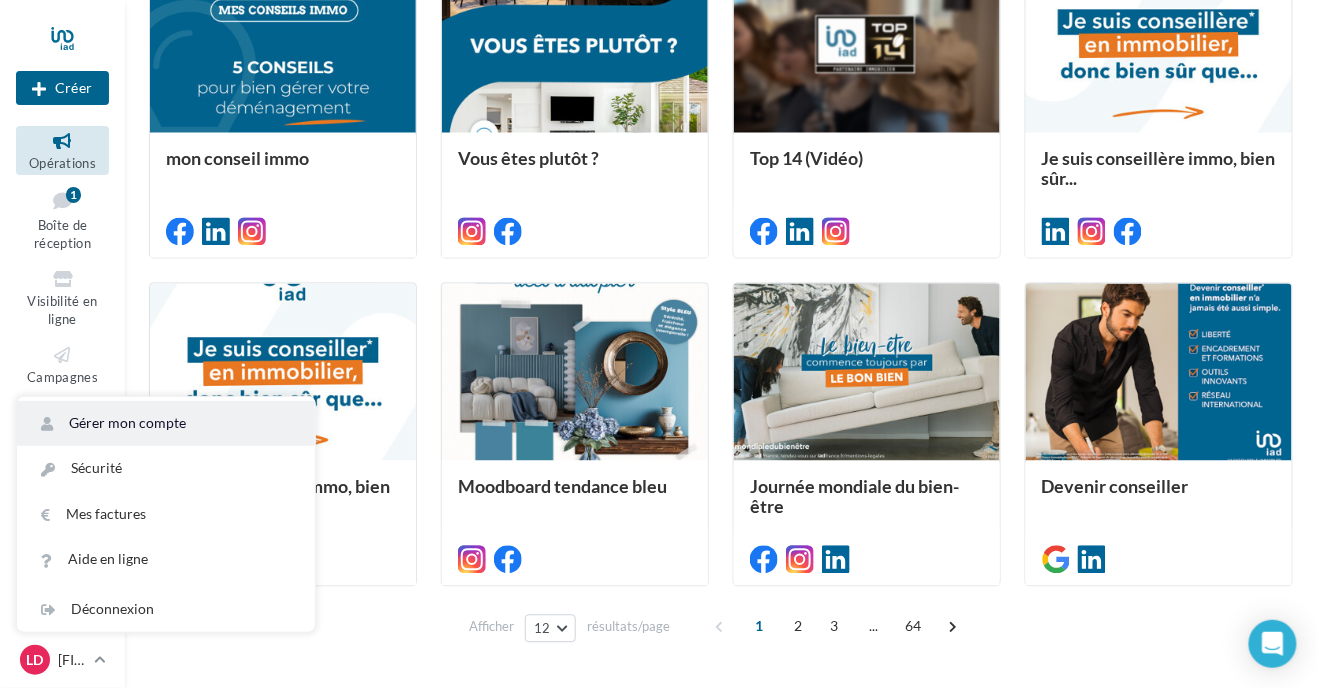 click on "Gérer mon compte" at bounding box center (166, 423) 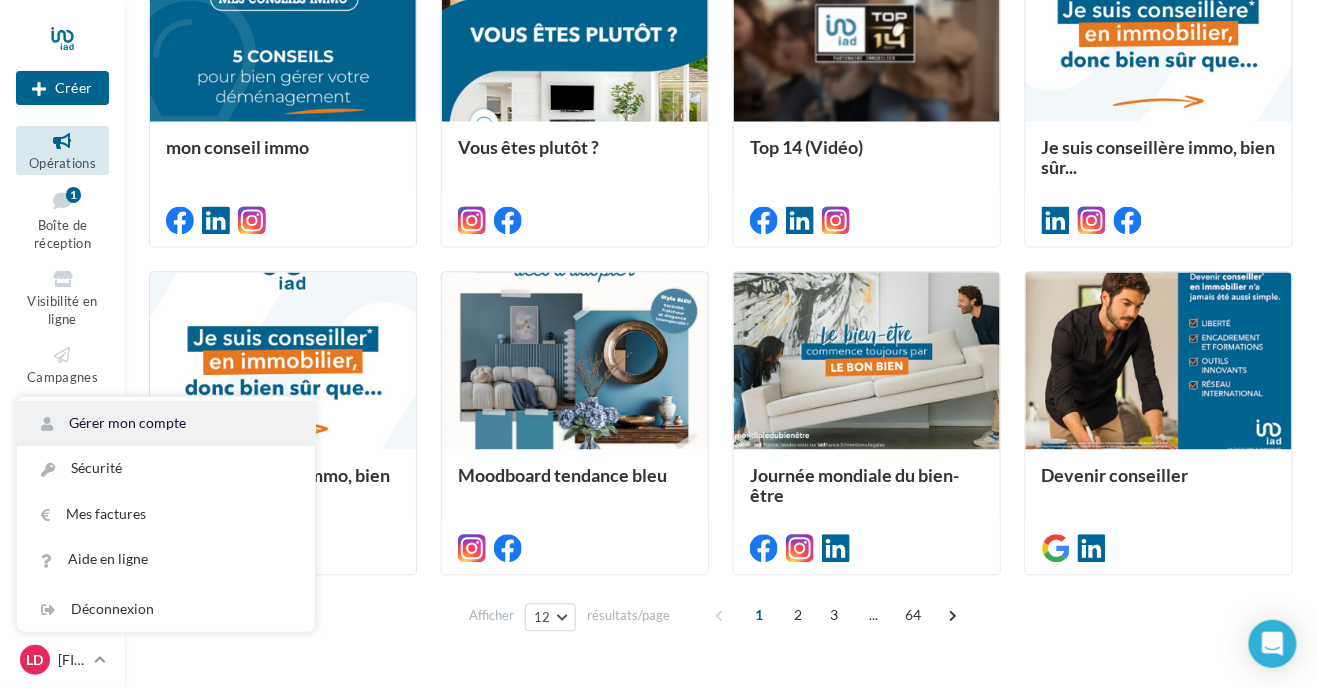 scroll, scrollTop: 994, scrollLeft: 0, axis: vertical 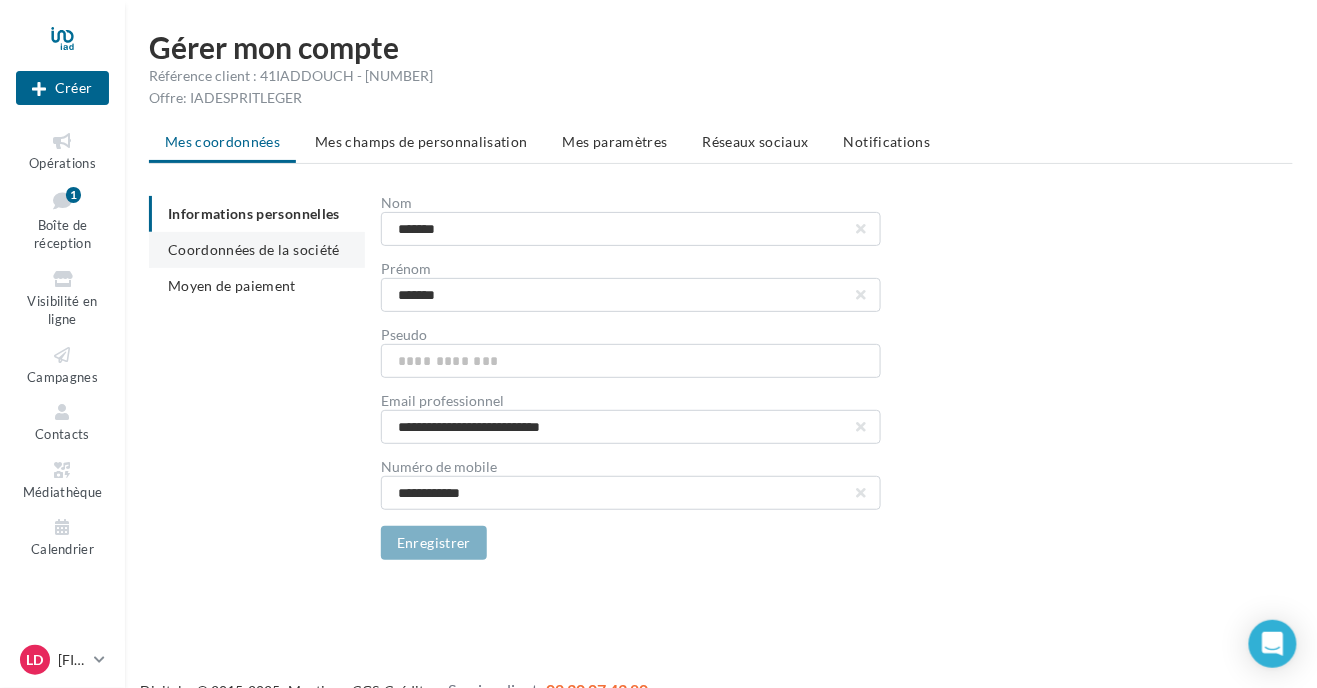 click on "Coordonnées de la société" at bounding box center (254, 249) 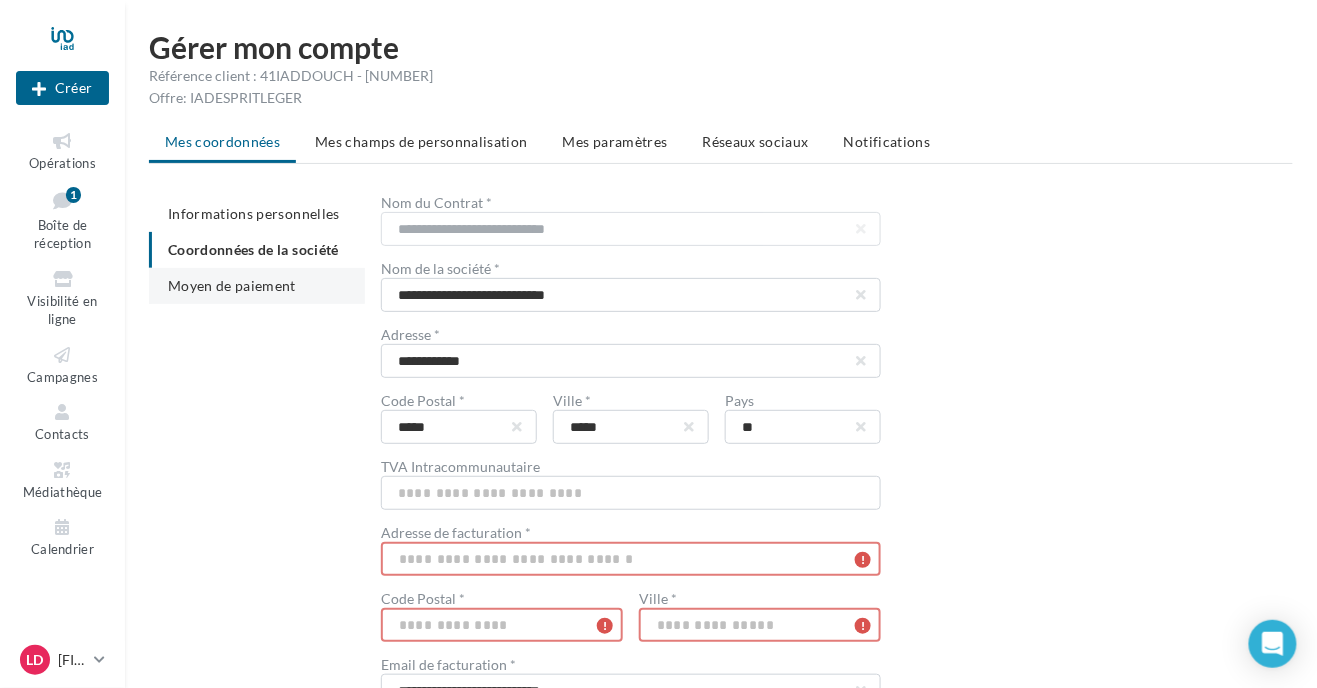 click on "Moyen de paiement" at bounding box center [254, 213] 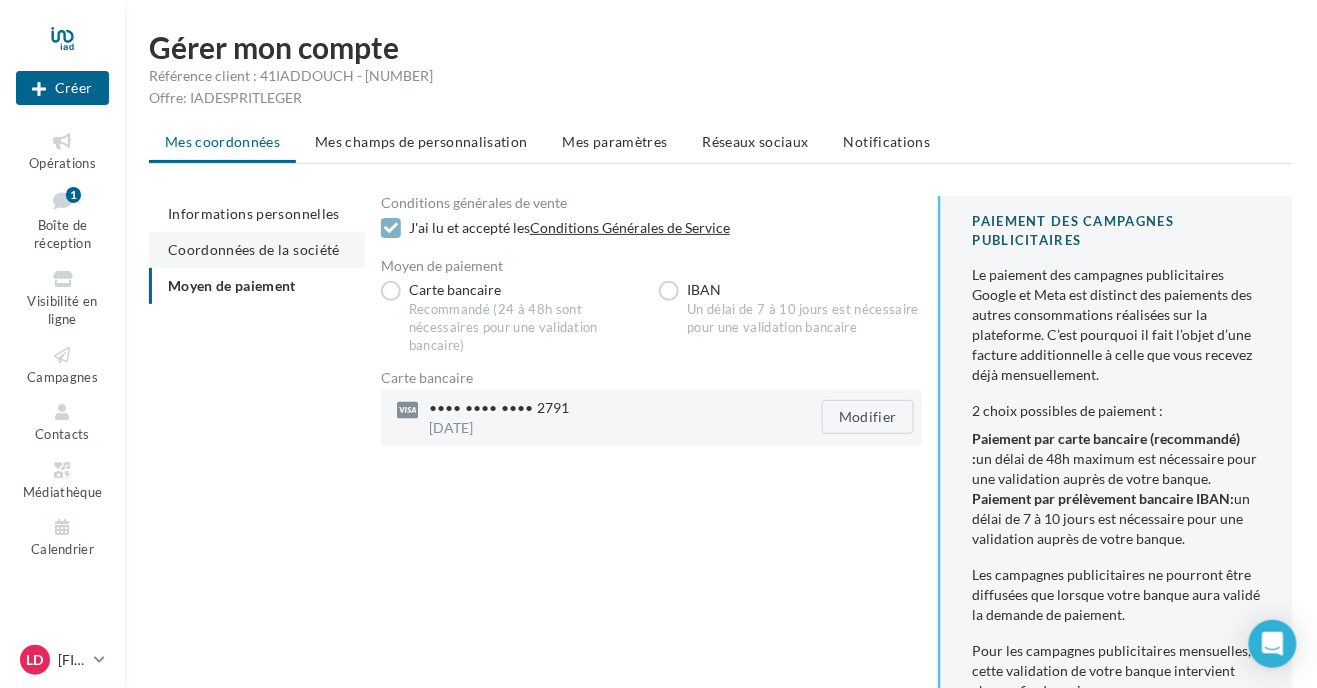 click on "Coordonnées de la société" at bounding box center (254, 213) 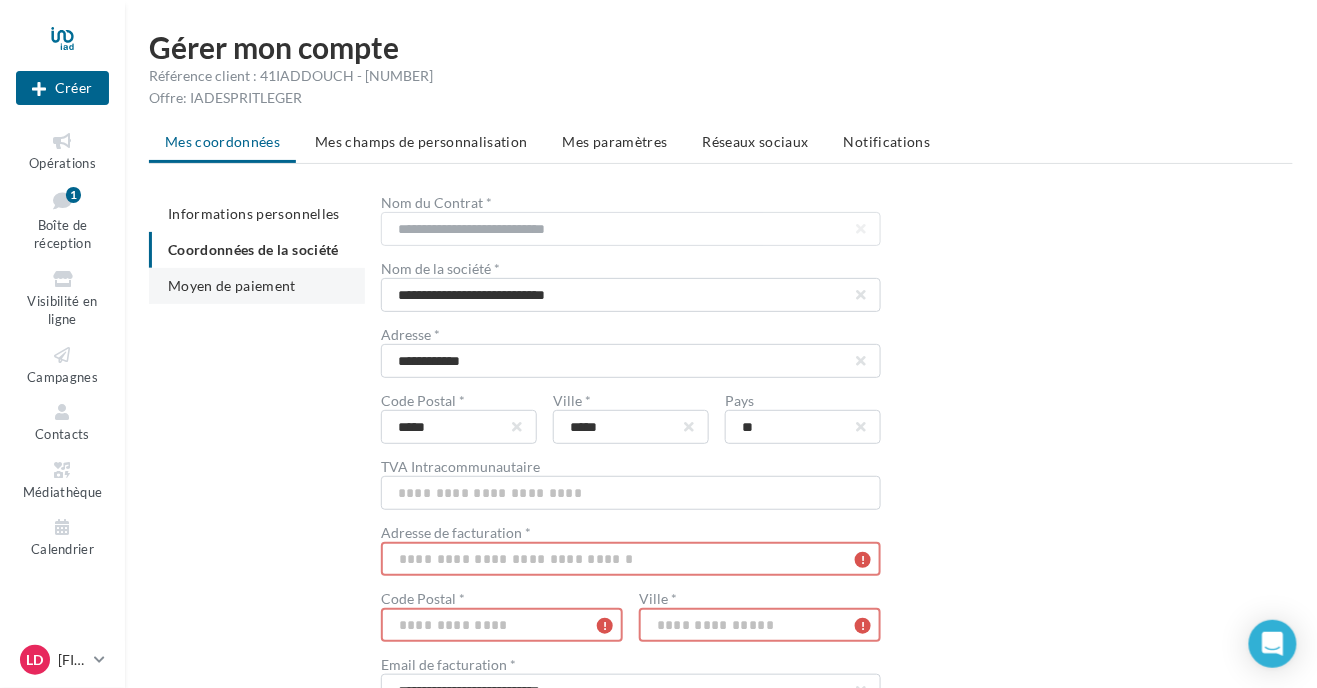 click on "Moyen de paiement" at bounding box center (254, 213) 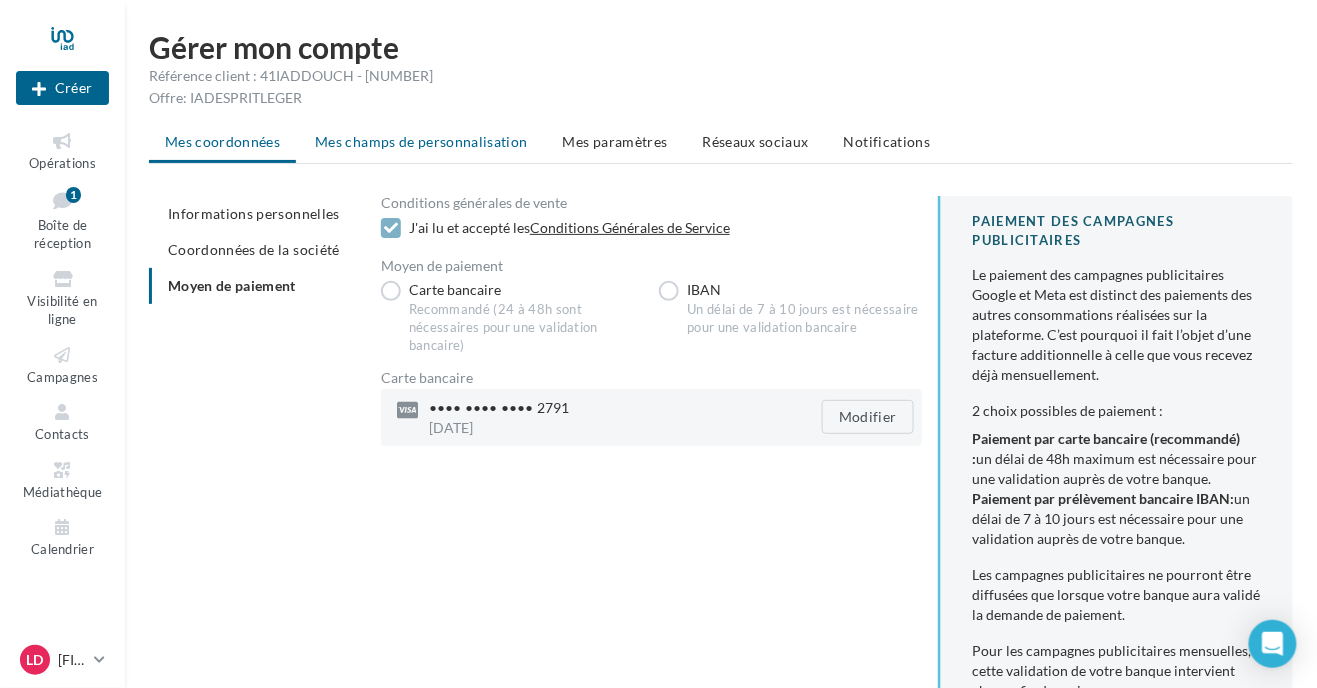 click on "Mes champs de personnalisation" at bounding box center [222, 141] 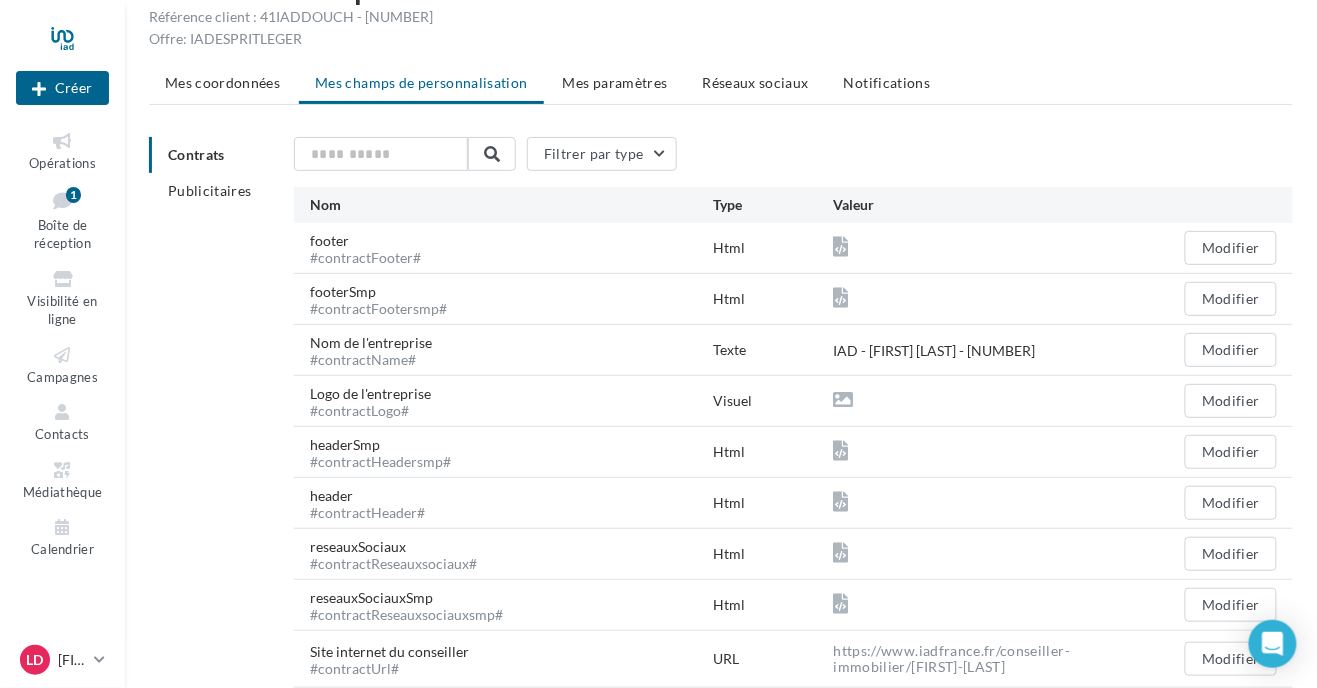 scroll, scrollTop: 0, scrollLeft: 0, axis: both 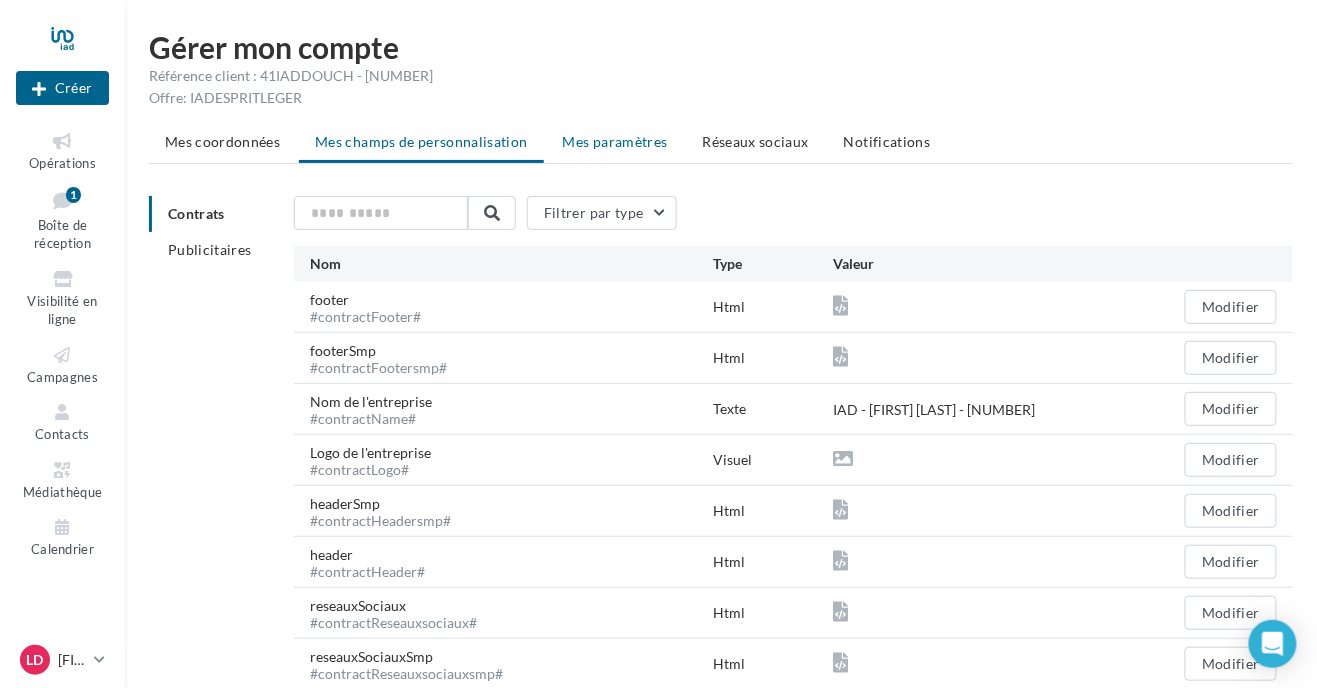 click on "Mes paramètres" at bounding box center (222, 141) 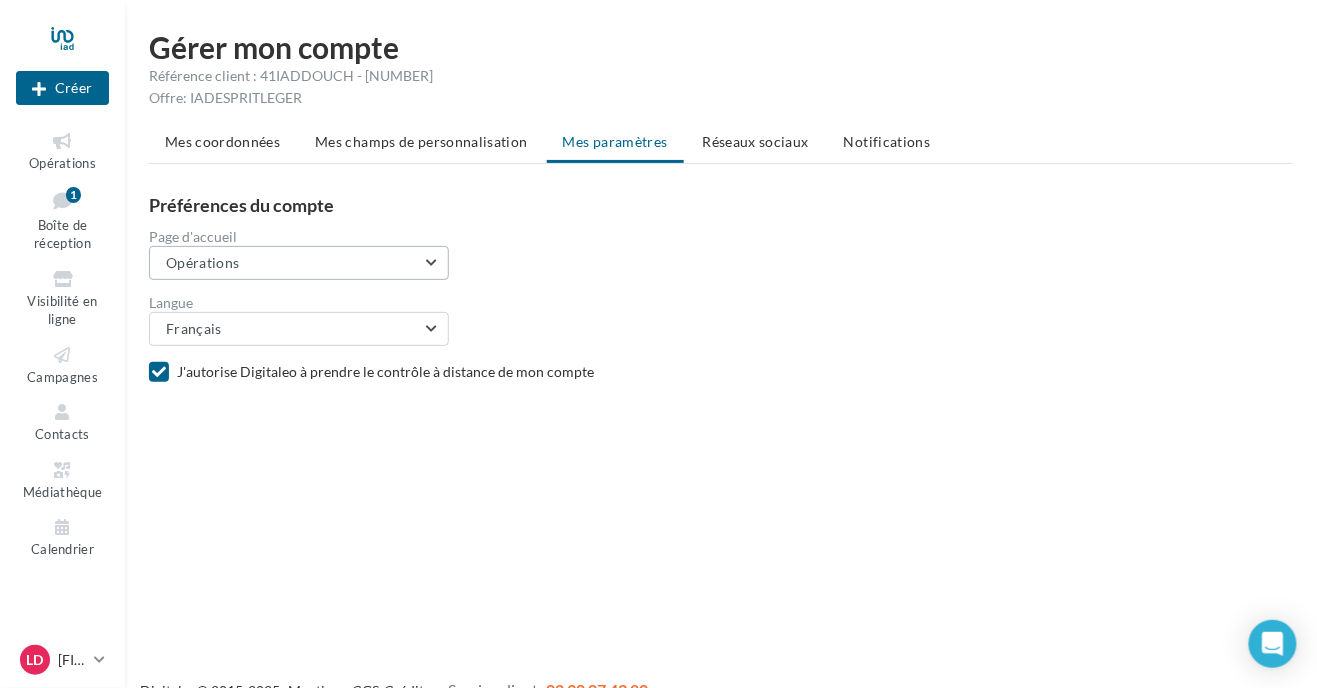 click on "Opérations" at bounding box center [299, 263] 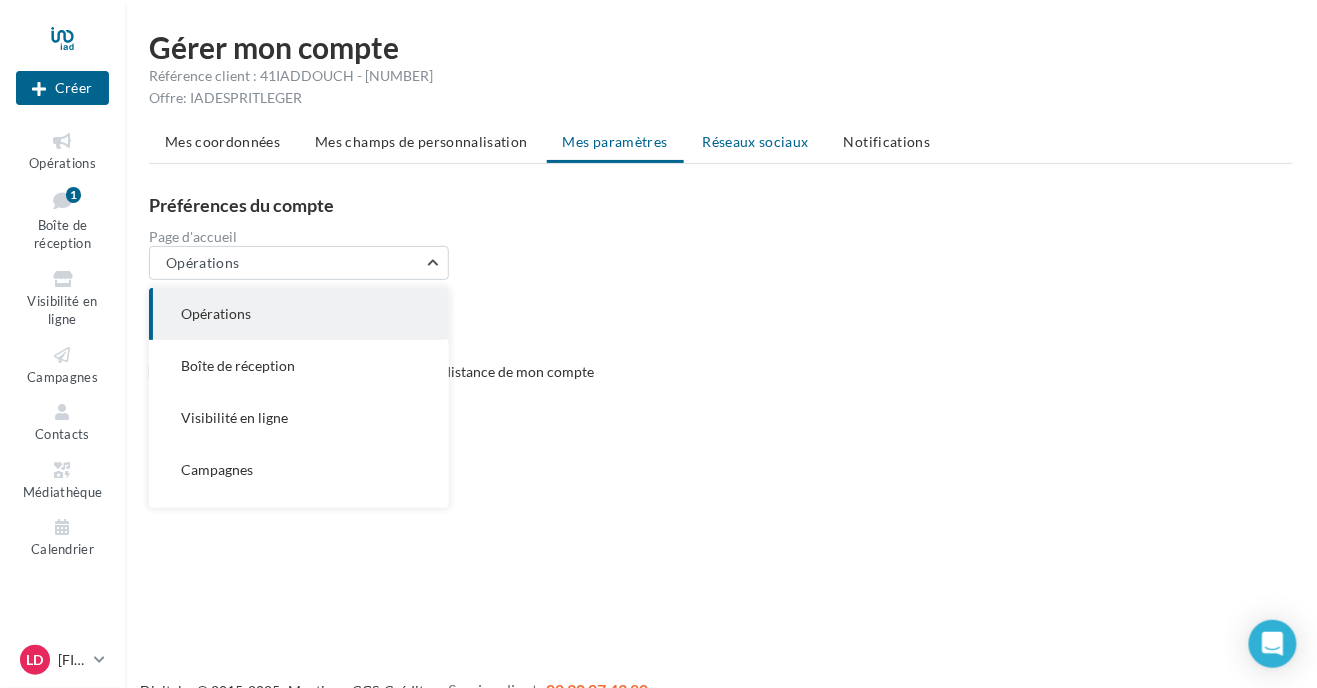 click on "Réseaux sociaux" at bounding box center (222, 141) 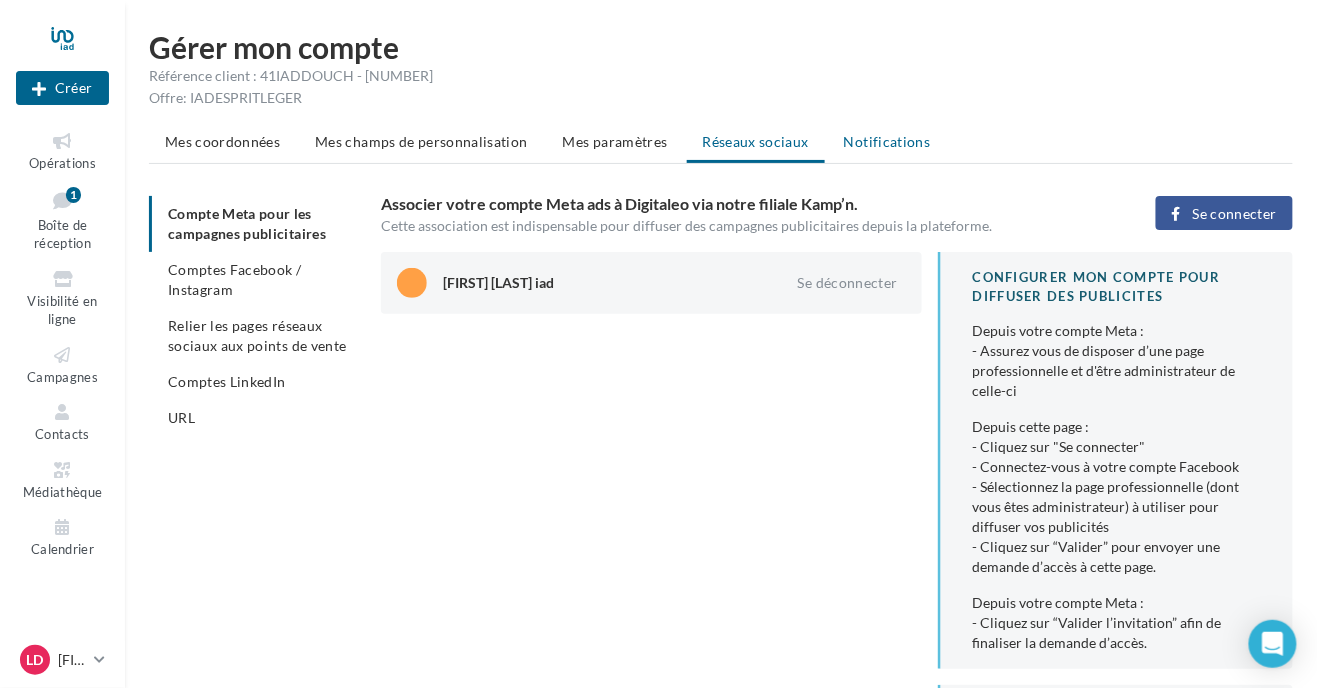click on "Notifications" at bounding box center (222, 141) 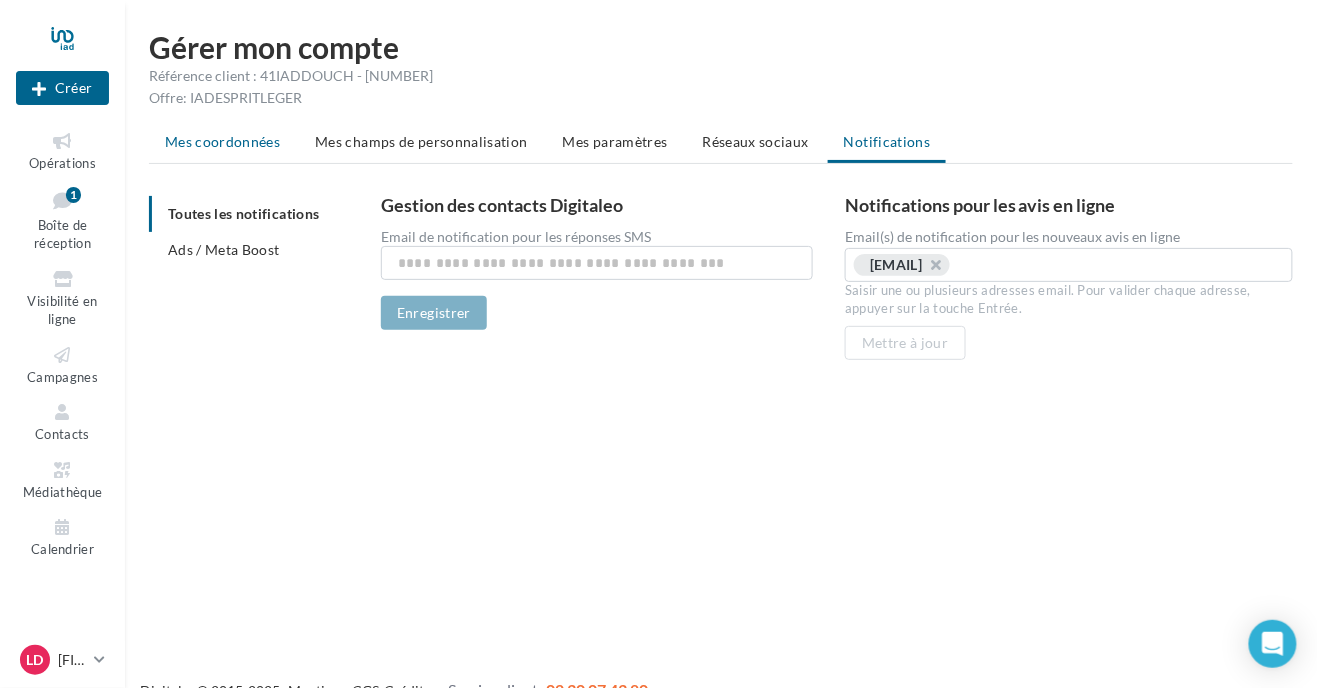 click on "Mes coordonnées" at bounding box center (222, 141) 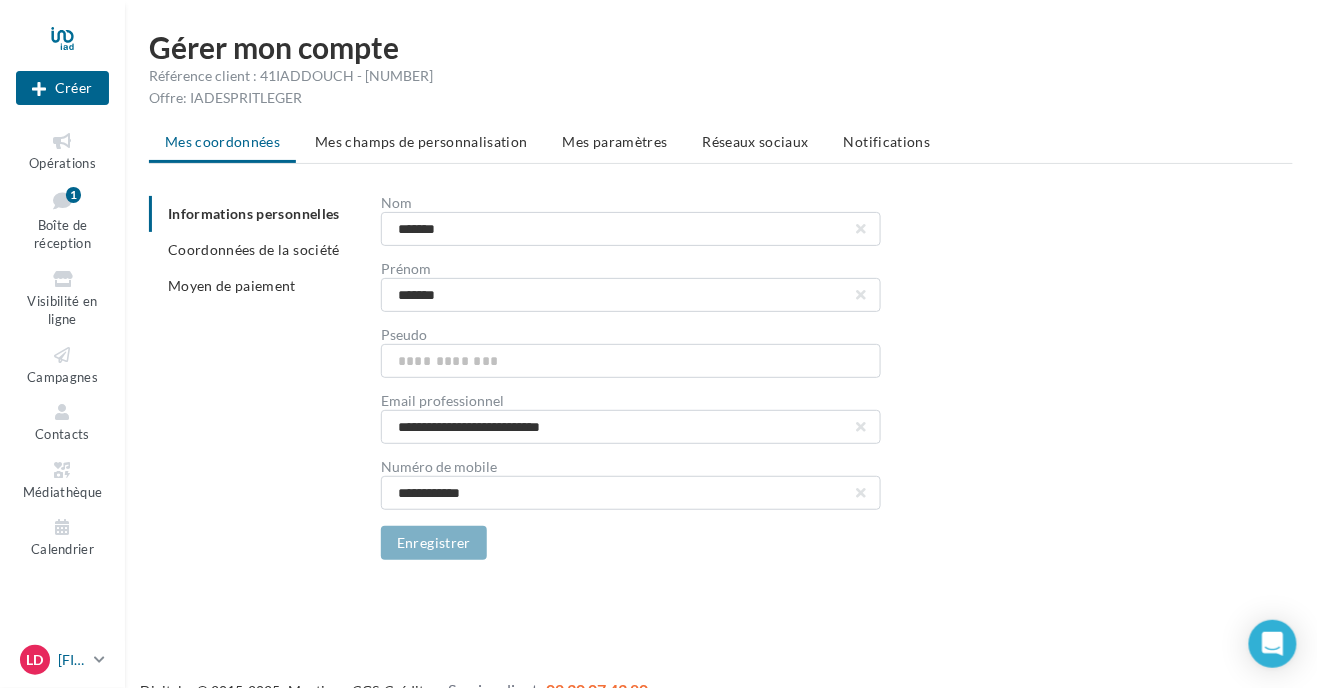 click on "[FIRST] [LAST]" at bounding box center [72, 660] 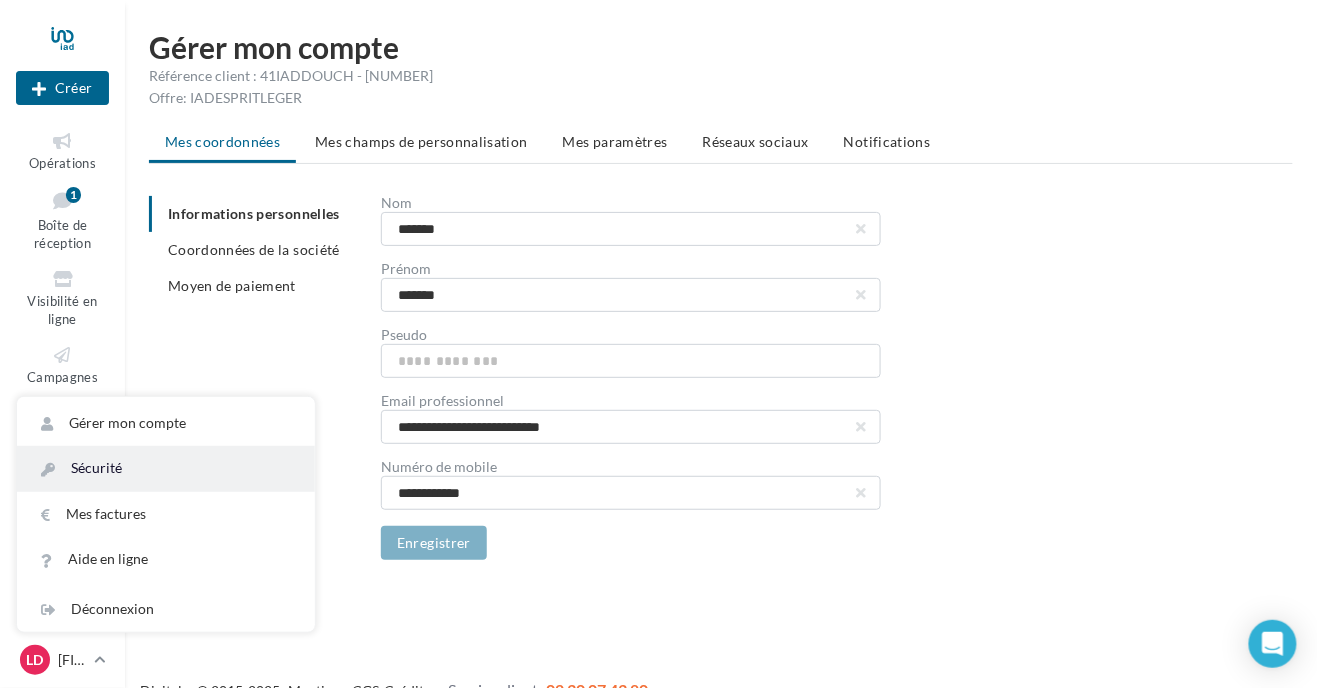 click on "Sécurité" at bounding box center (166, 468) 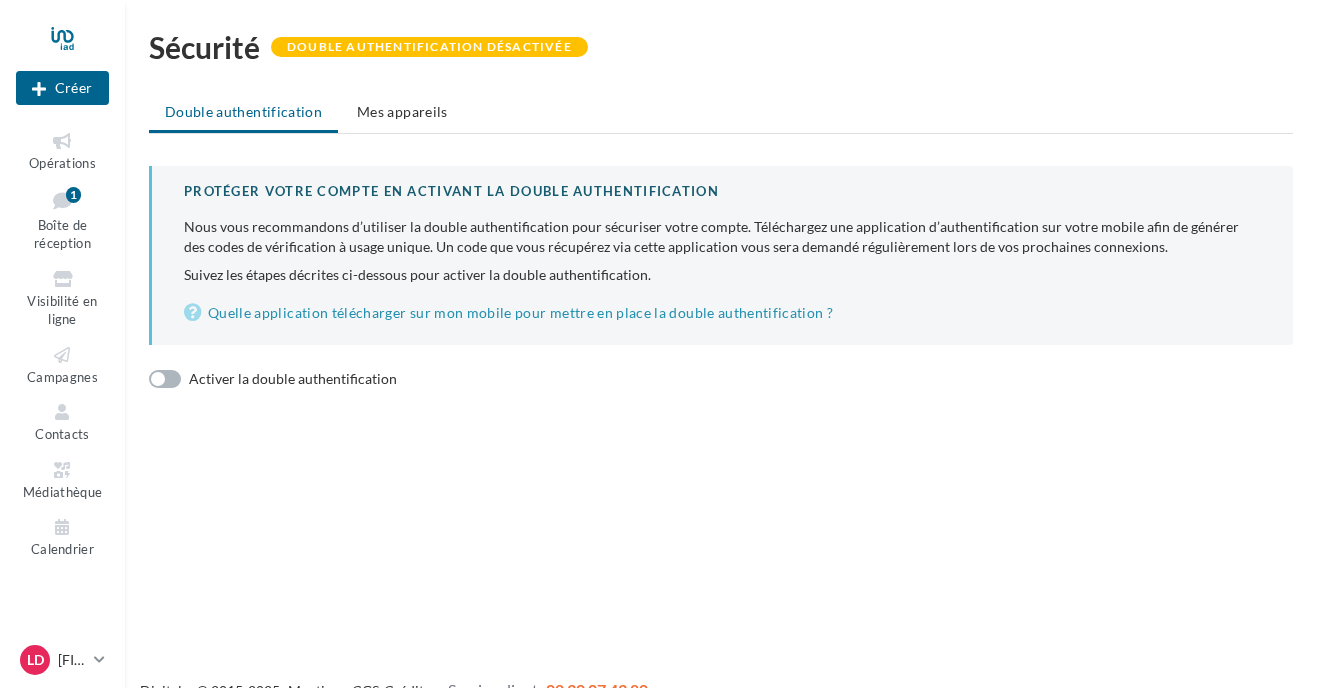 scroll, scrollTop: 0, scrollLeft: 0, axis: both 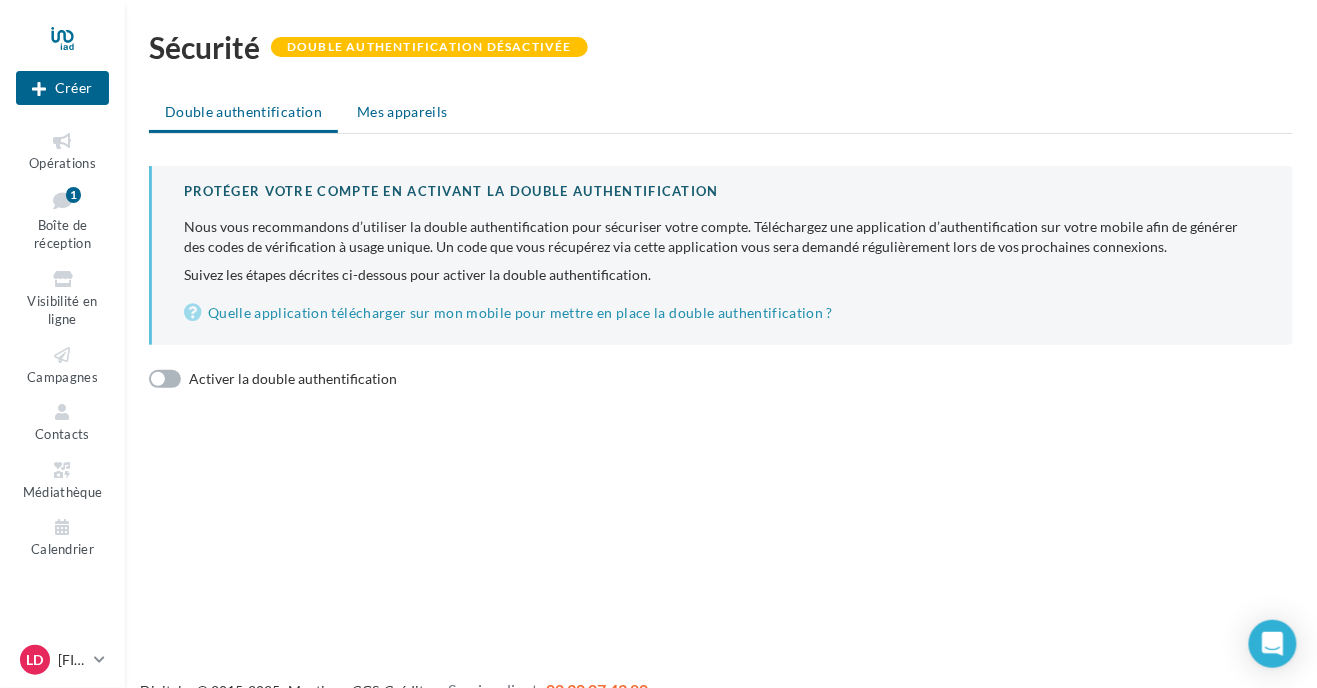 click on "Mes appareils" at bounding box center [243, 111] 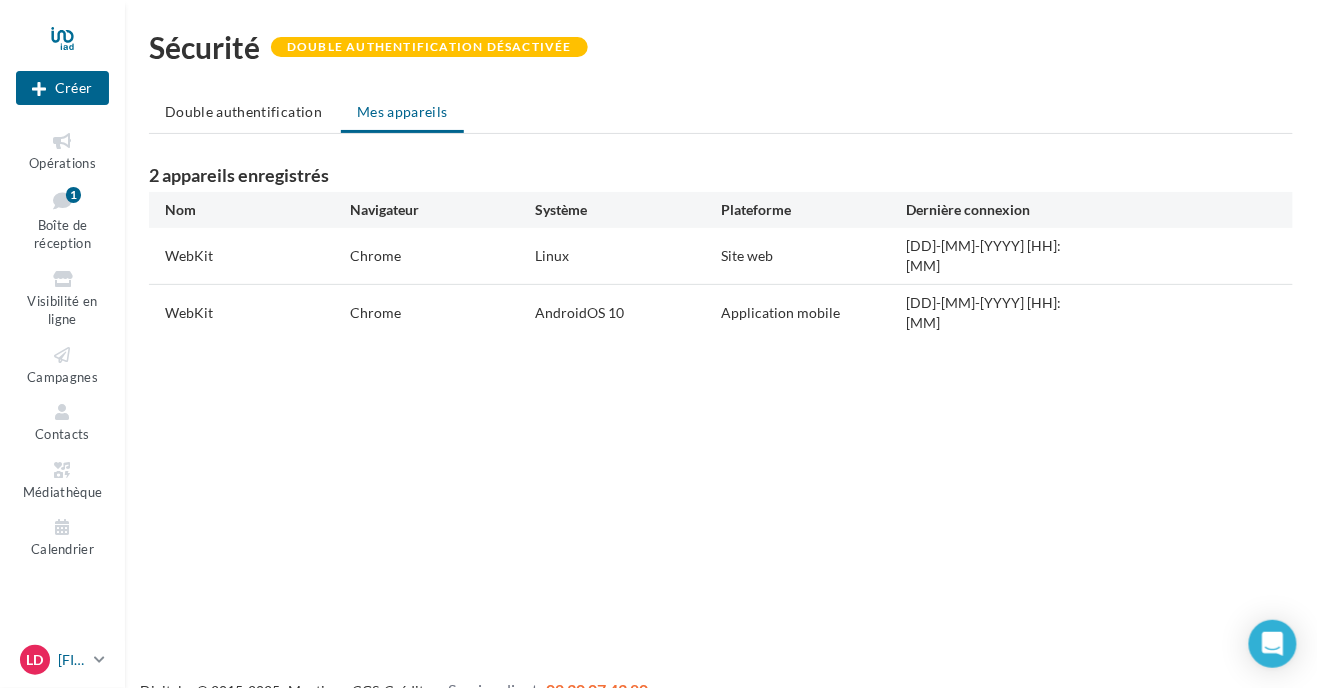 click on "[INITIALS] [FIRST] [LAST] [EMAIL]" at bounding box center [53, 660] 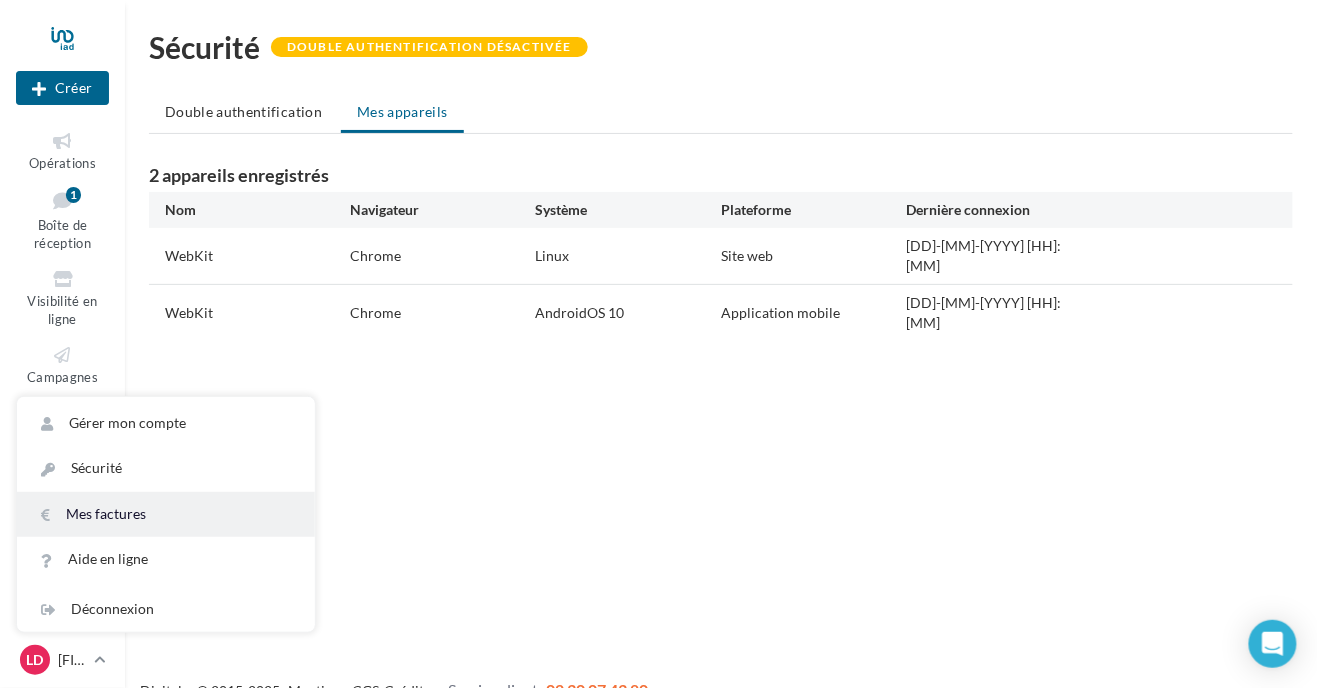 click on "Mes factures" at bounding box center [166, 514] 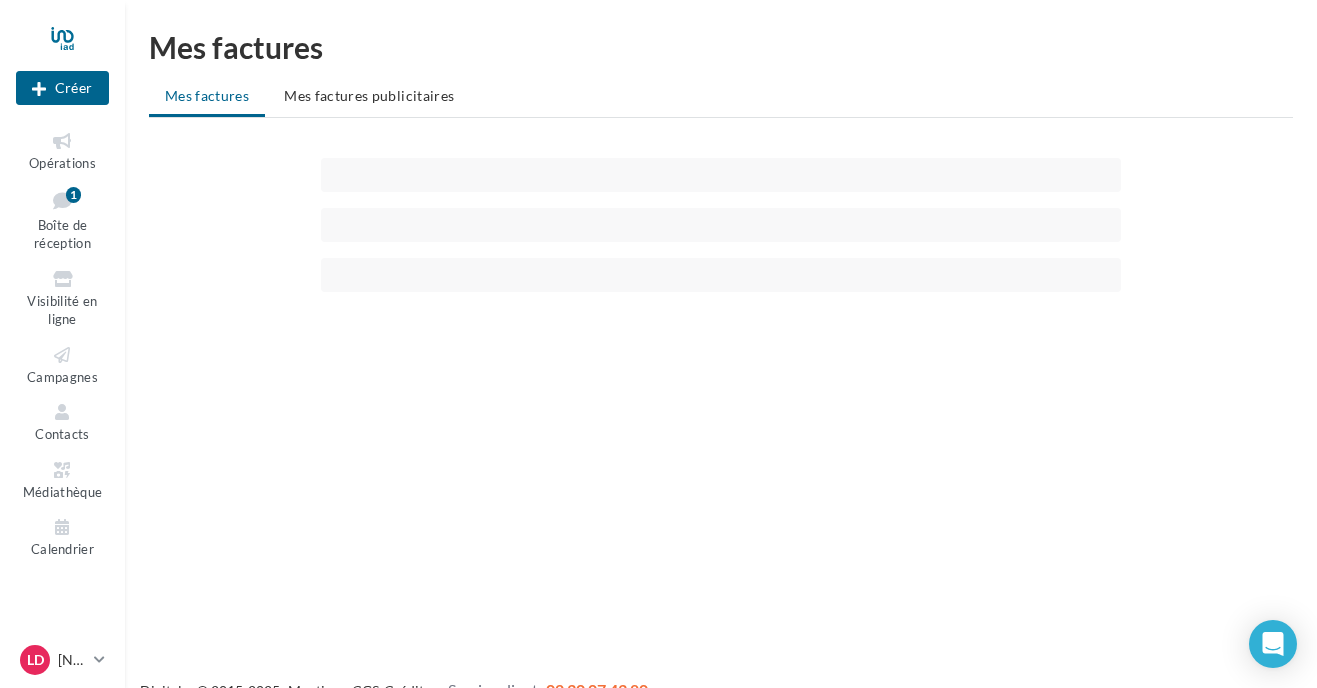 scroll, scrollTop: 0, scrollLeft: 0, axis: both 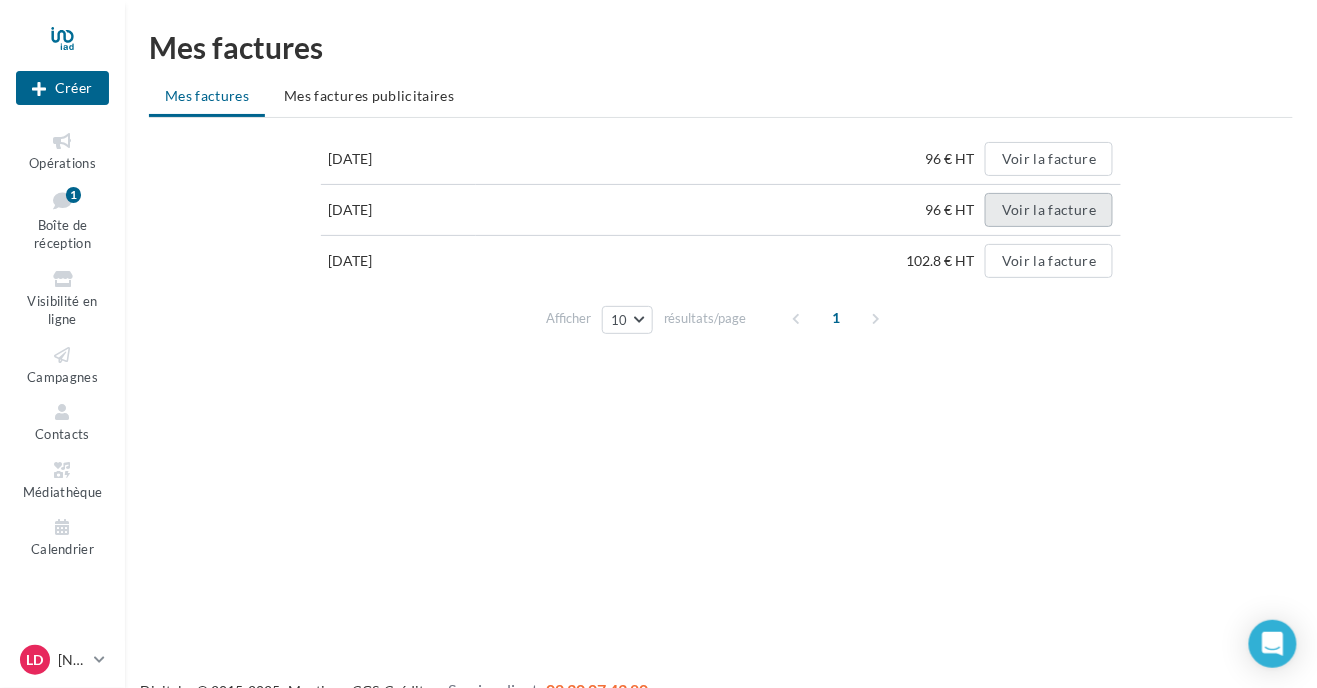 click on "Voir la facture" at bounding box center (1049, 159) 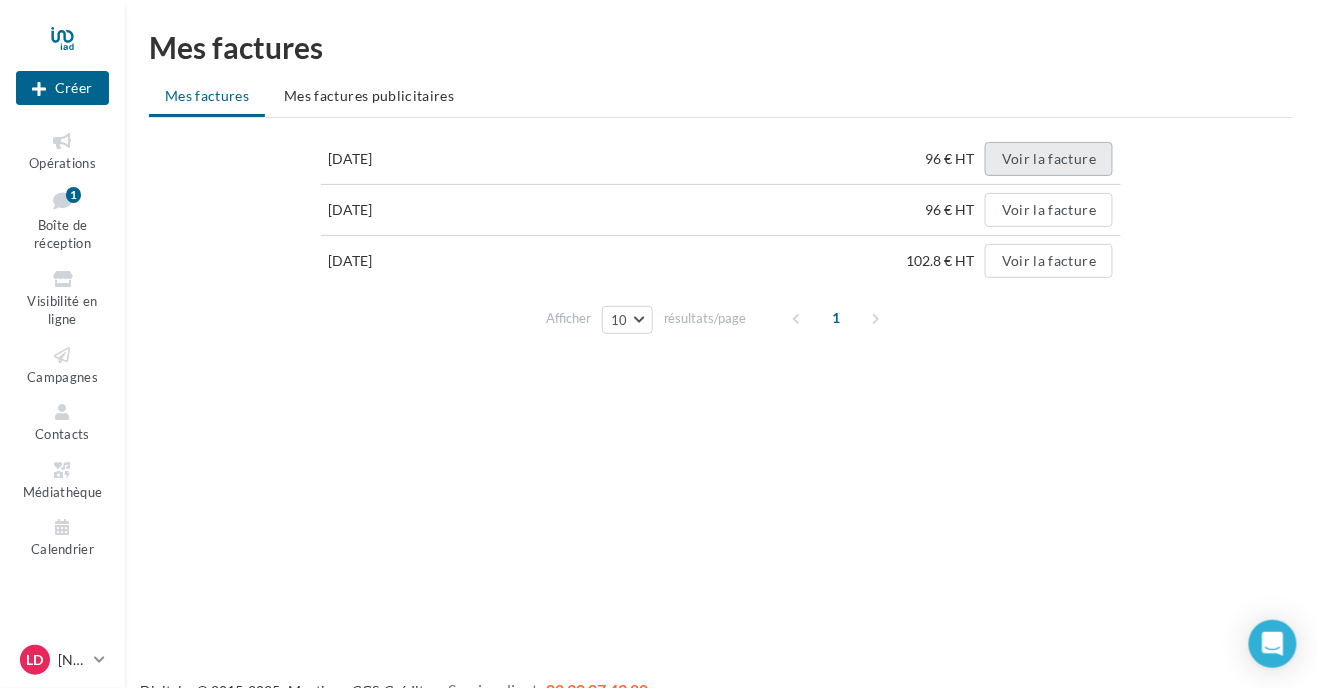 click on "Voir la facture" at bounding box center [1049, 159] 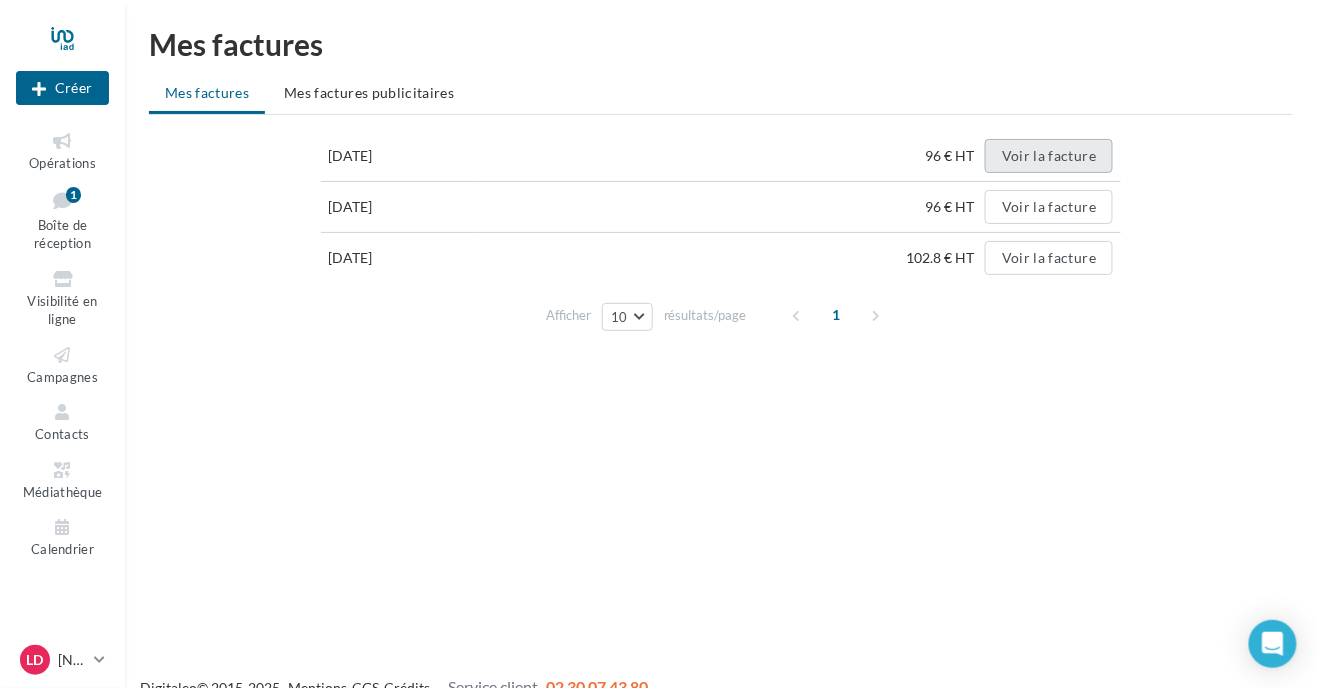 scroll, scrollTop: 32, scrollLeft: 0, axis: vertical 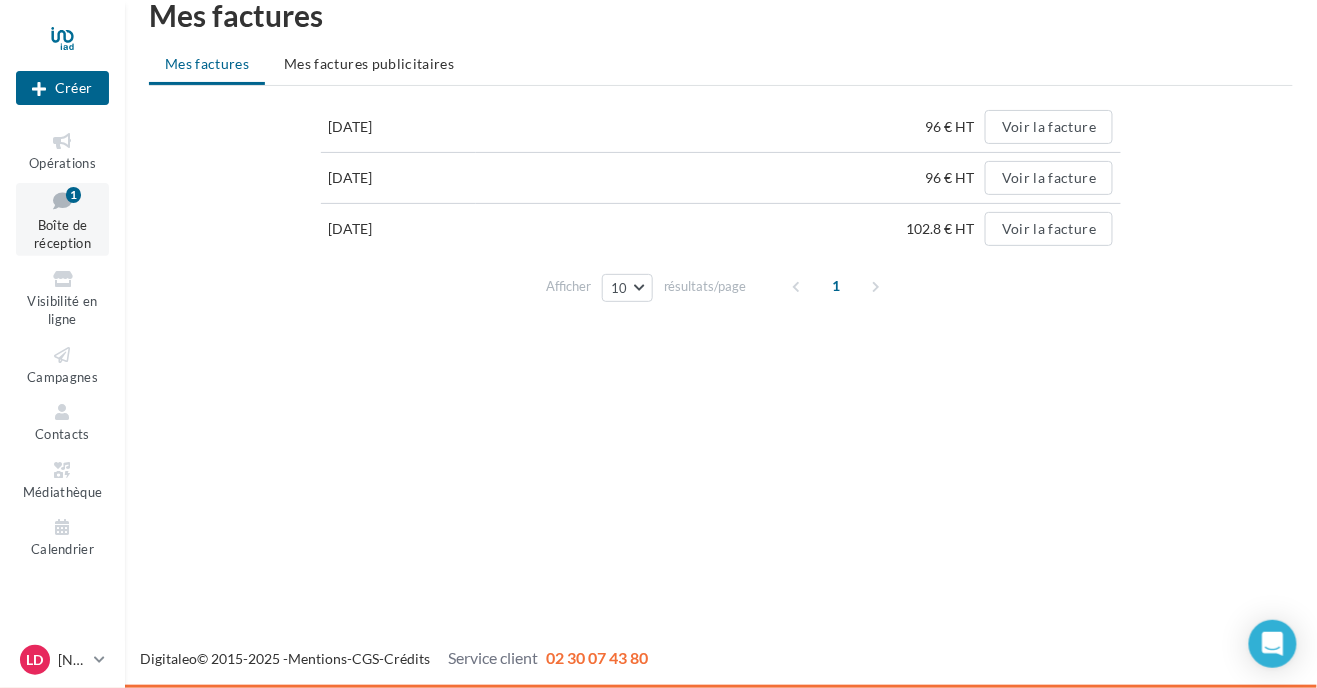 click on "Boîte de réception
1" at bounding box center (62, 219) 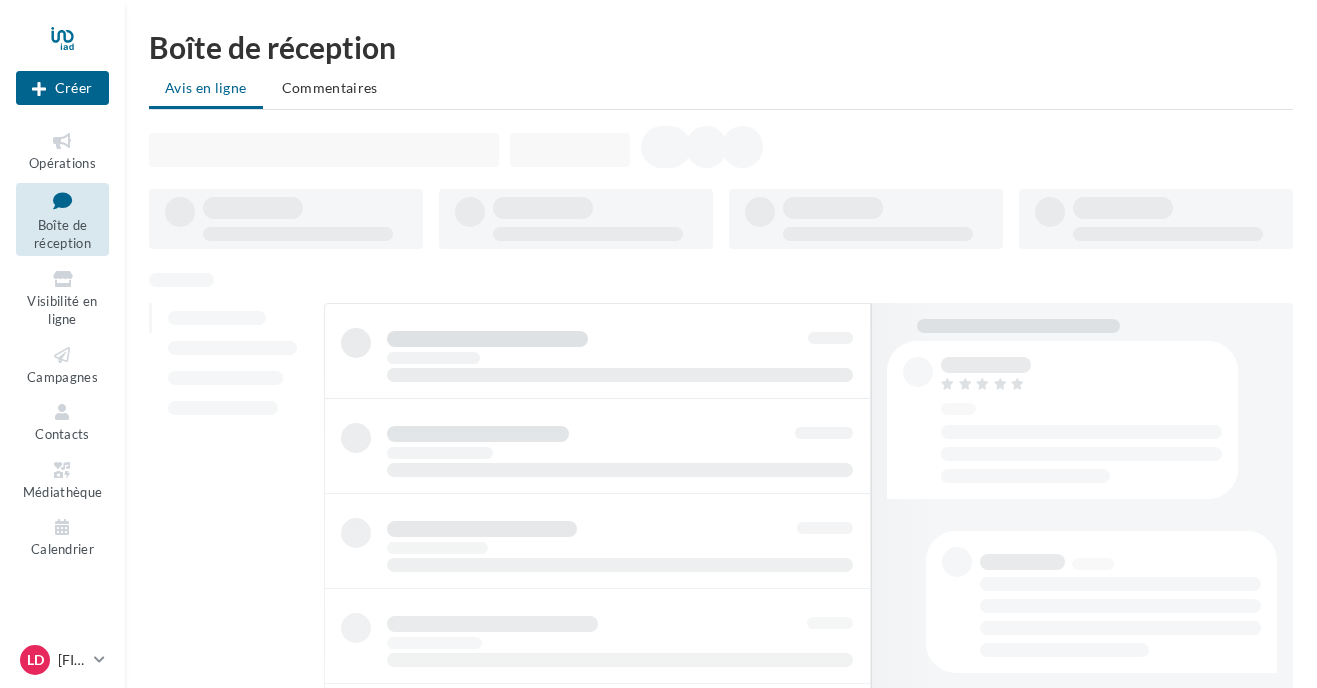 scroll, scrollTop: 0, scrollLeft: 0, axis: both 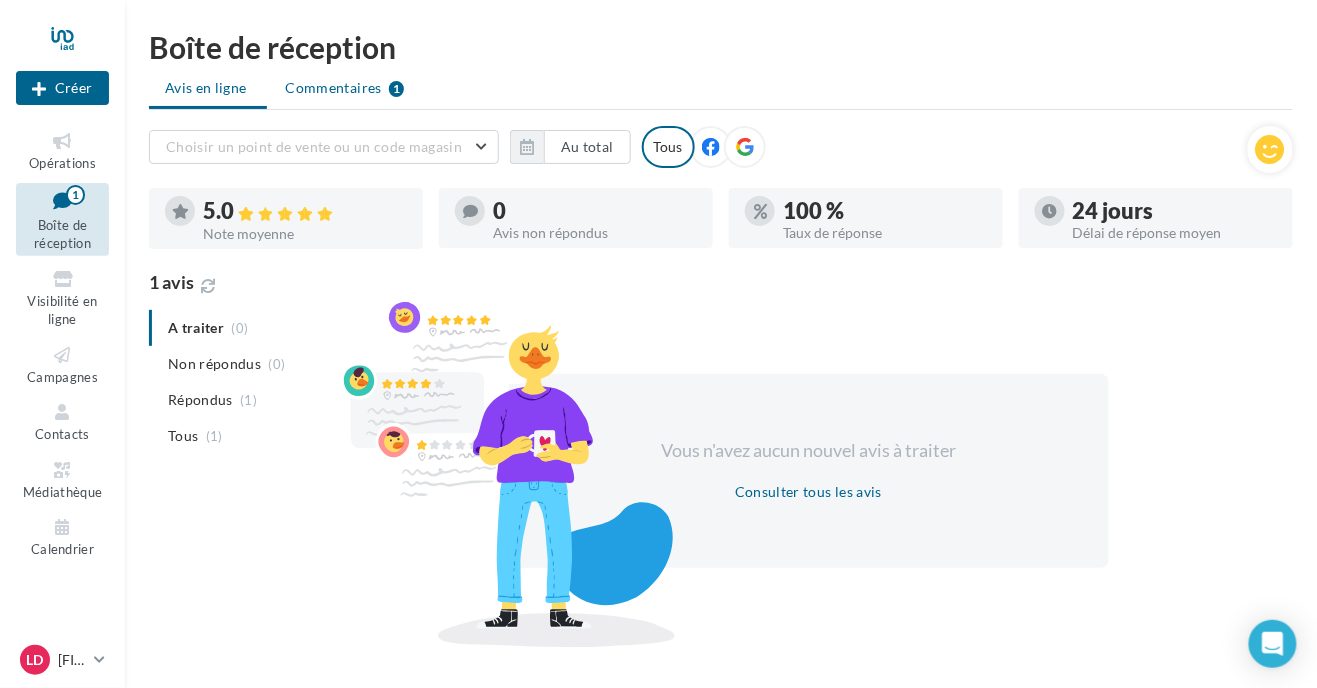 click on "Commentaires
1" at bounding box center [345, 88] 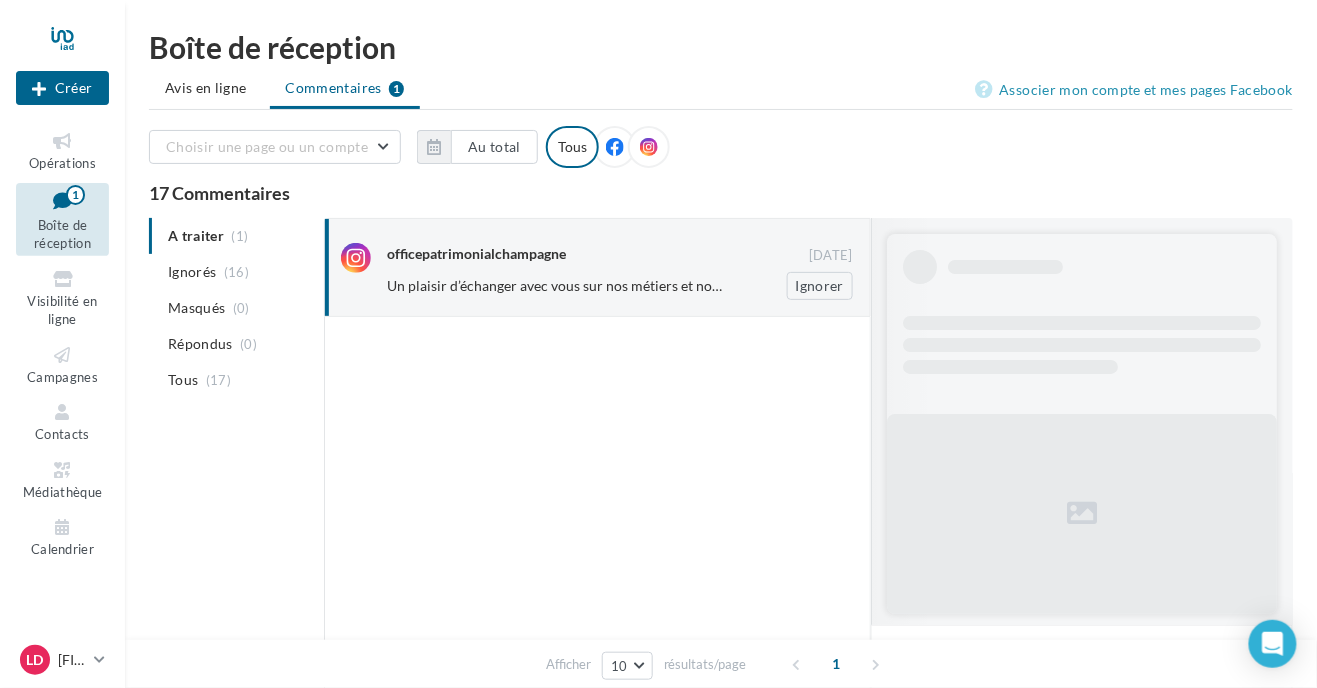click on "officepatrimonialchampagne" at bounding box center [598, 253] 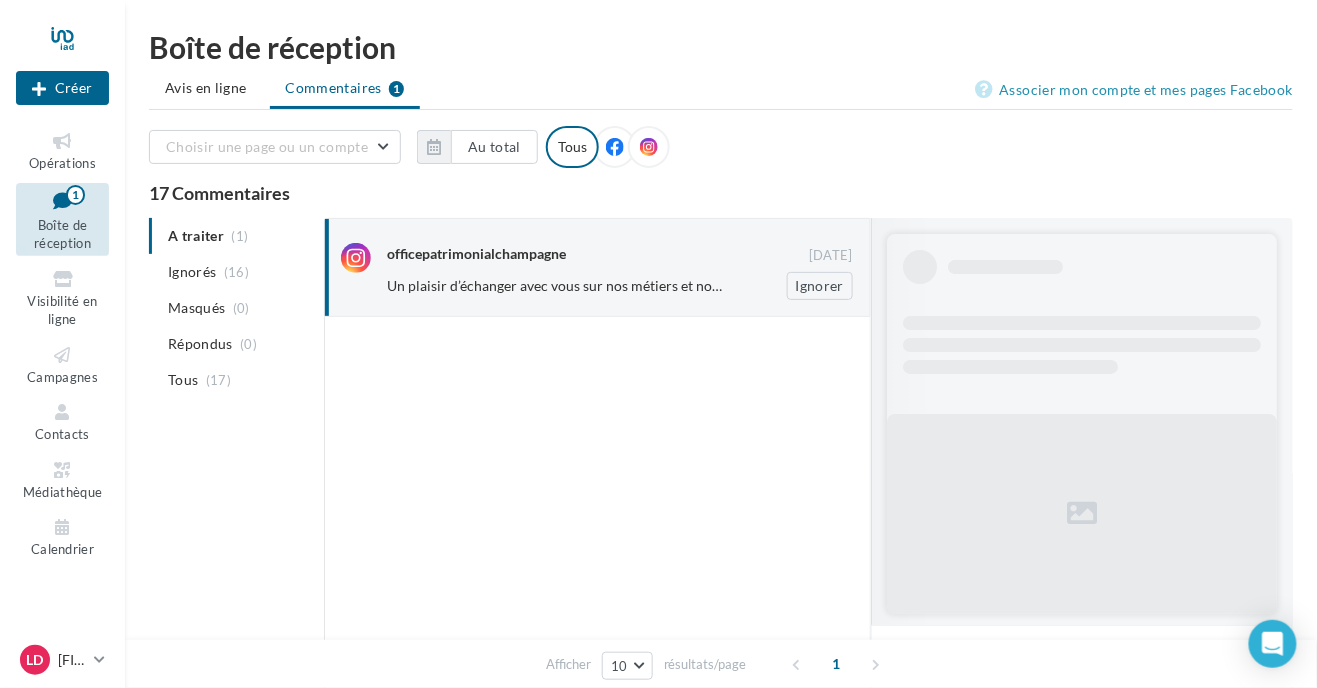 click on "officepatrimonialchampagne" at bounding box center (476, 254) 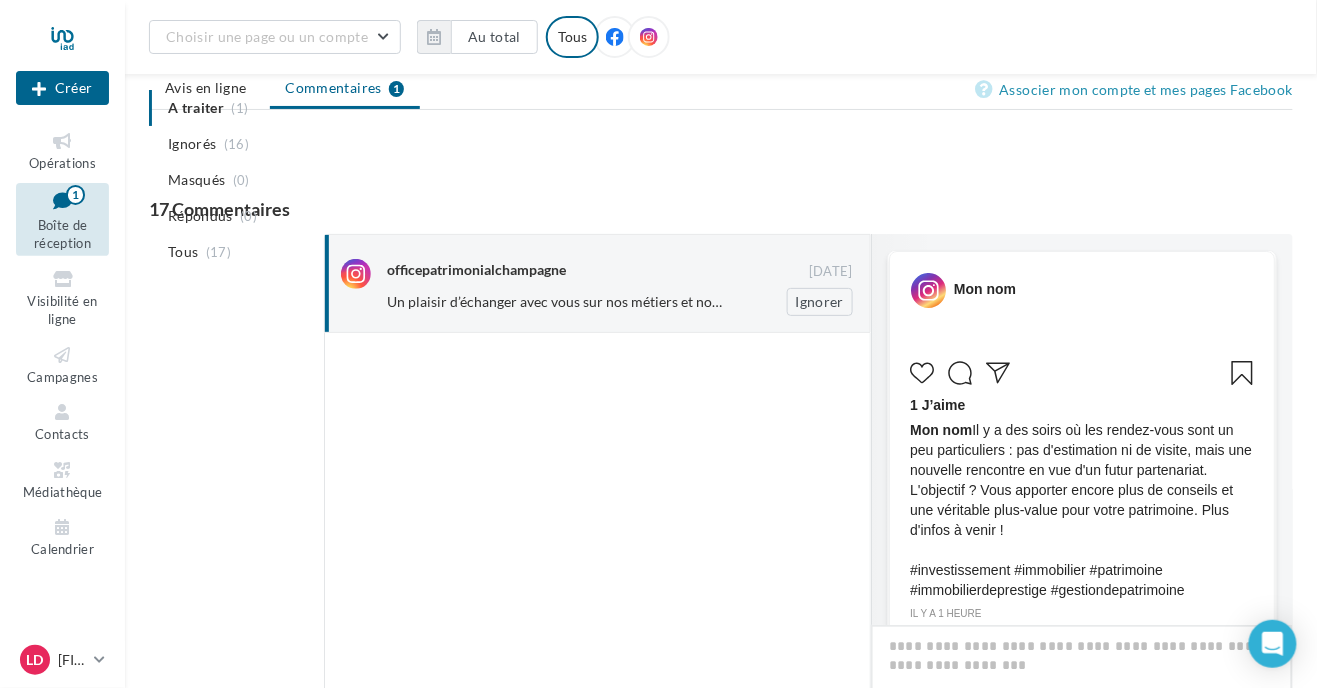 scroll, scrollTop: 212, scrollLeft: 0, axis: vertical 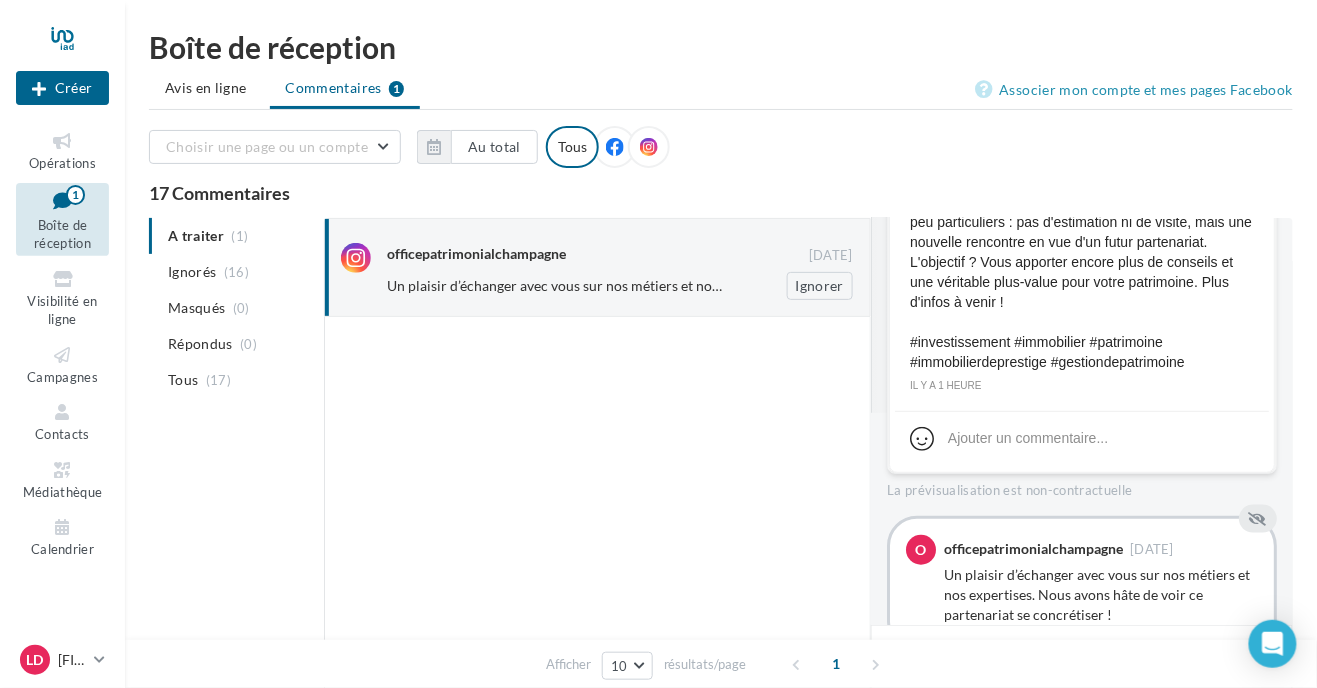 click on "Un plaisir d’échanger avec vous sur nos métiers et nos expertises. Nous avons hâte de voir ce partenariat se concrétiser !
Ignorer" at bounding box center (628, 286) 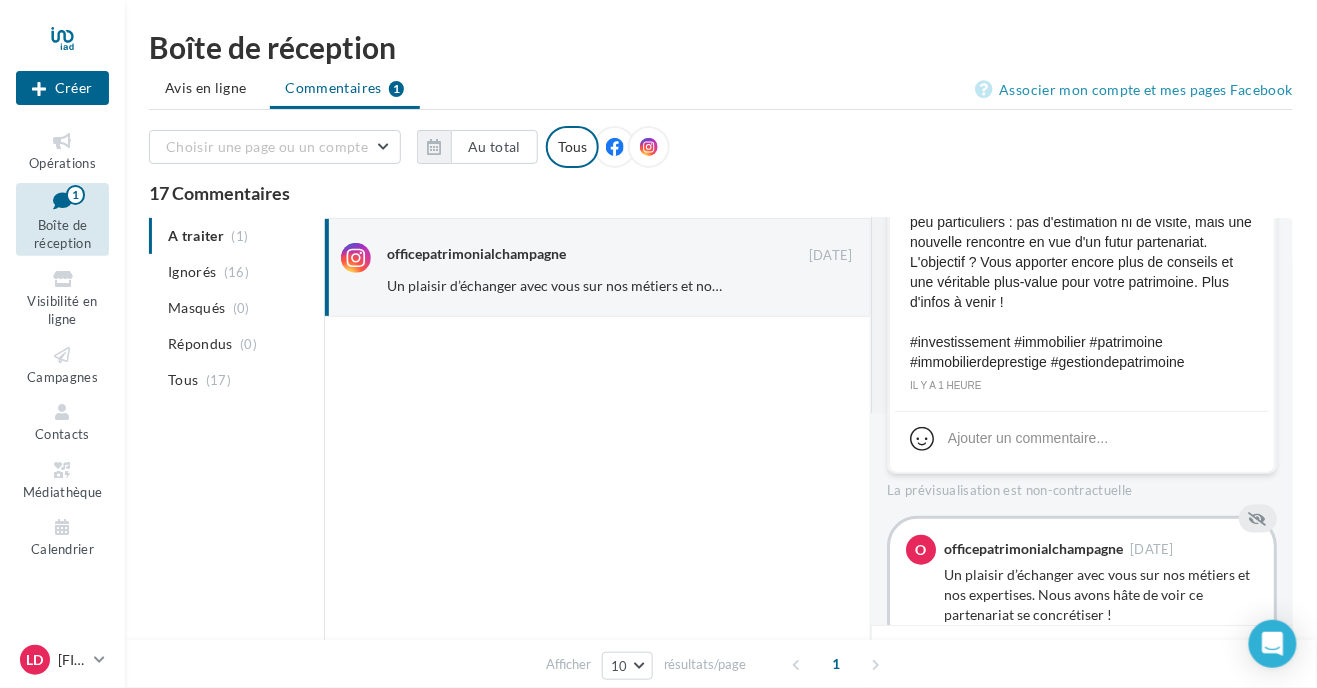 click on "Un plaisir d’échanger avec vous sur nos métiers et nos expertises. Nous avons hâte de voir ce partenariat se concrétiser !" at bounding box center [1101, 595] 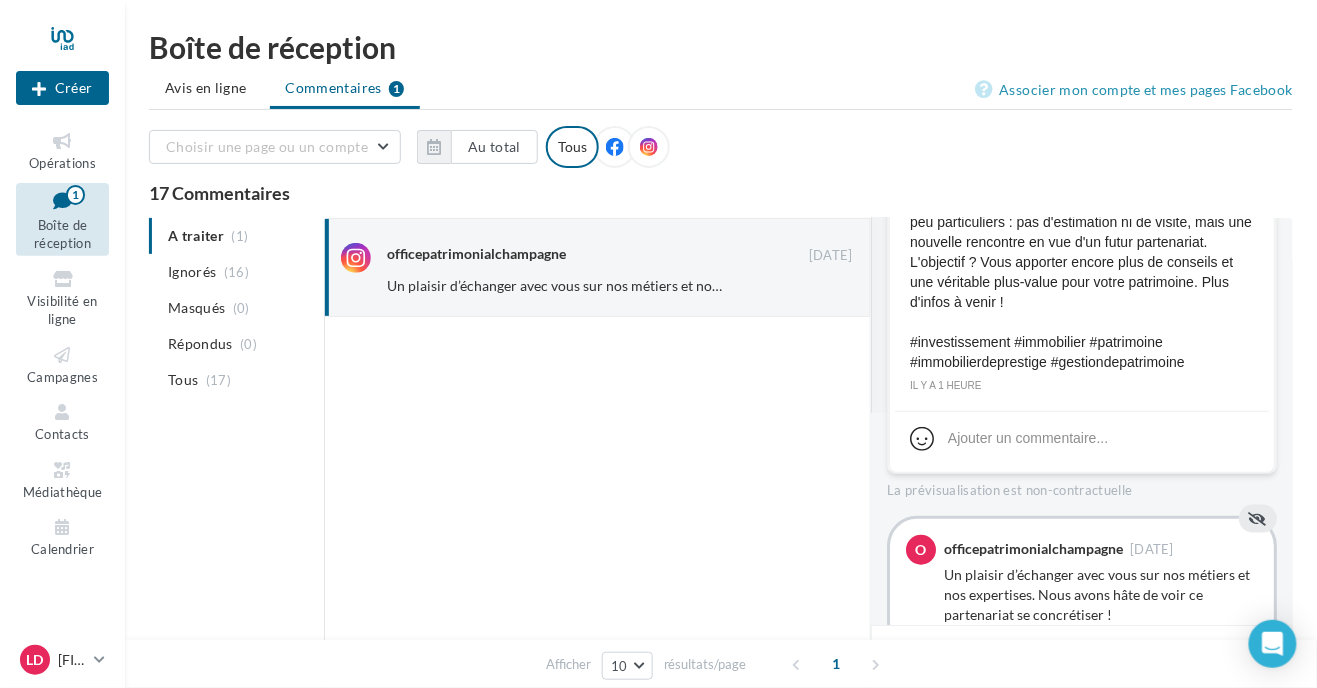 click at bounding box center (1258, 519) 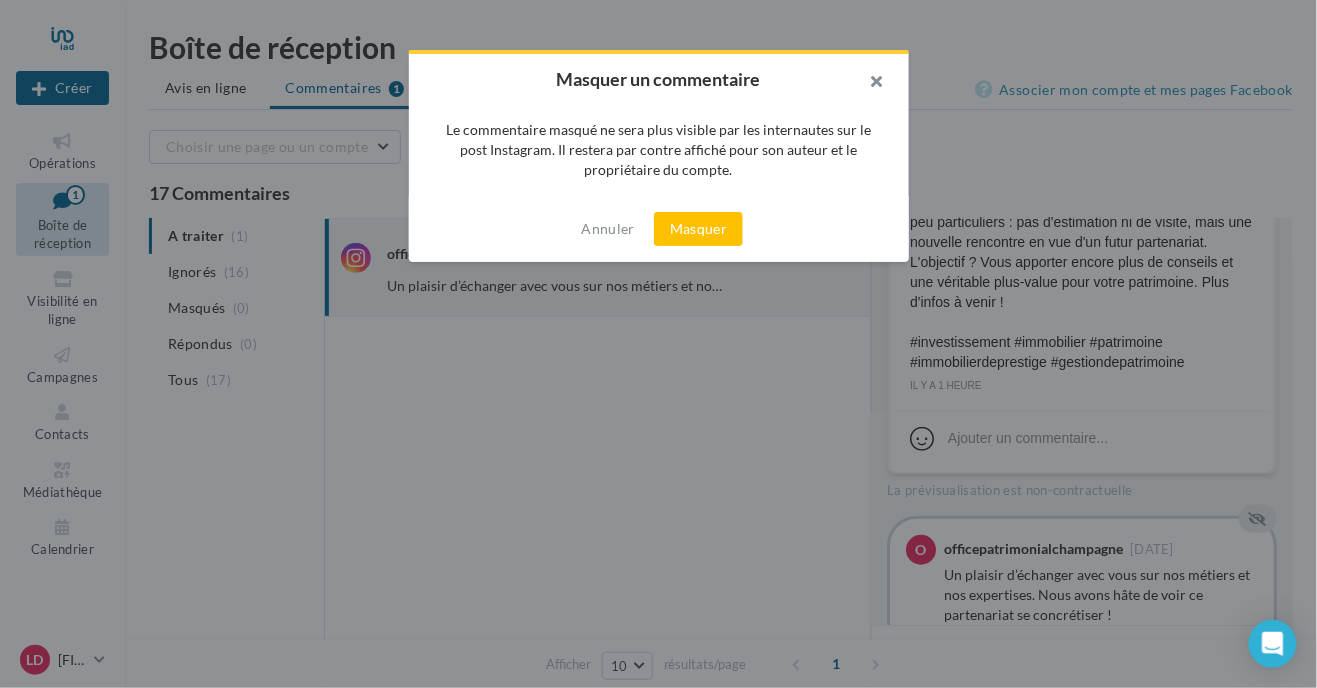 click at bounding box center [869, 84] 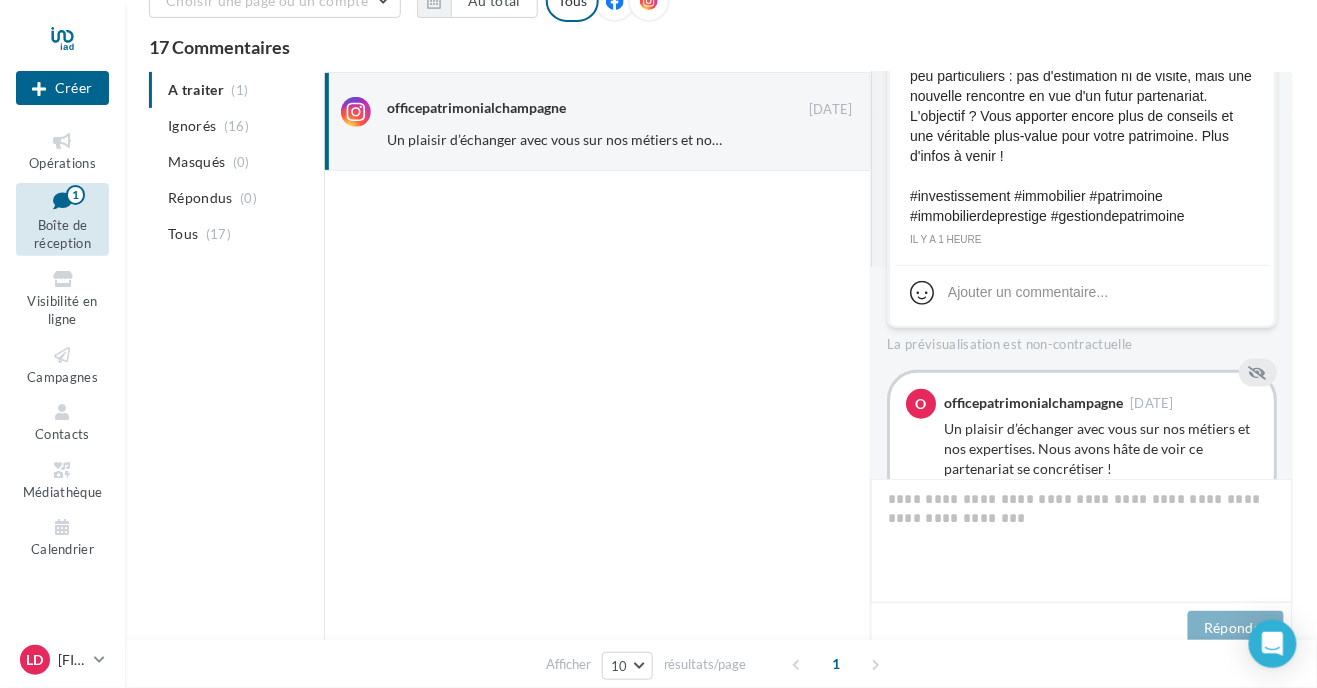 scroll, scrollTop: 254, scrollLeft: 0, axis: vertical 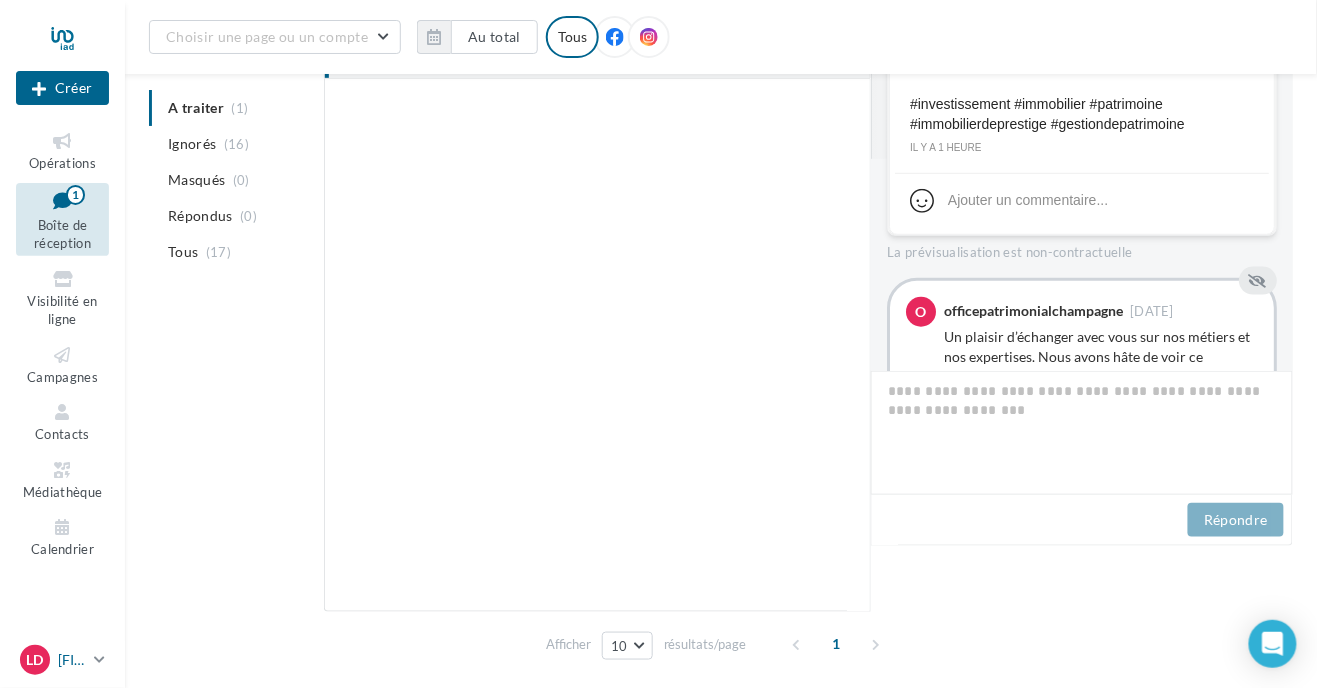 click on "[FIRST] [LAST] [EMAIL]" at bounding box center [53, 660] 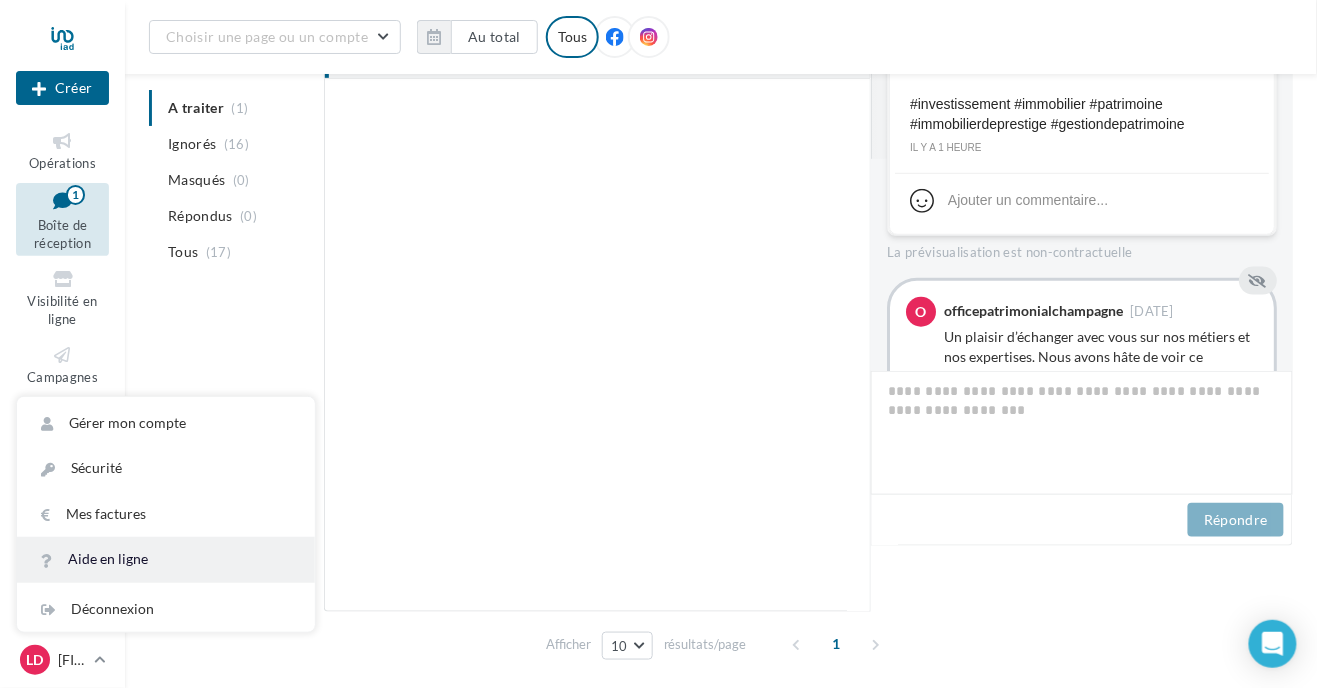 click on "Aide en ligne" at bounding box center [166, 559] 